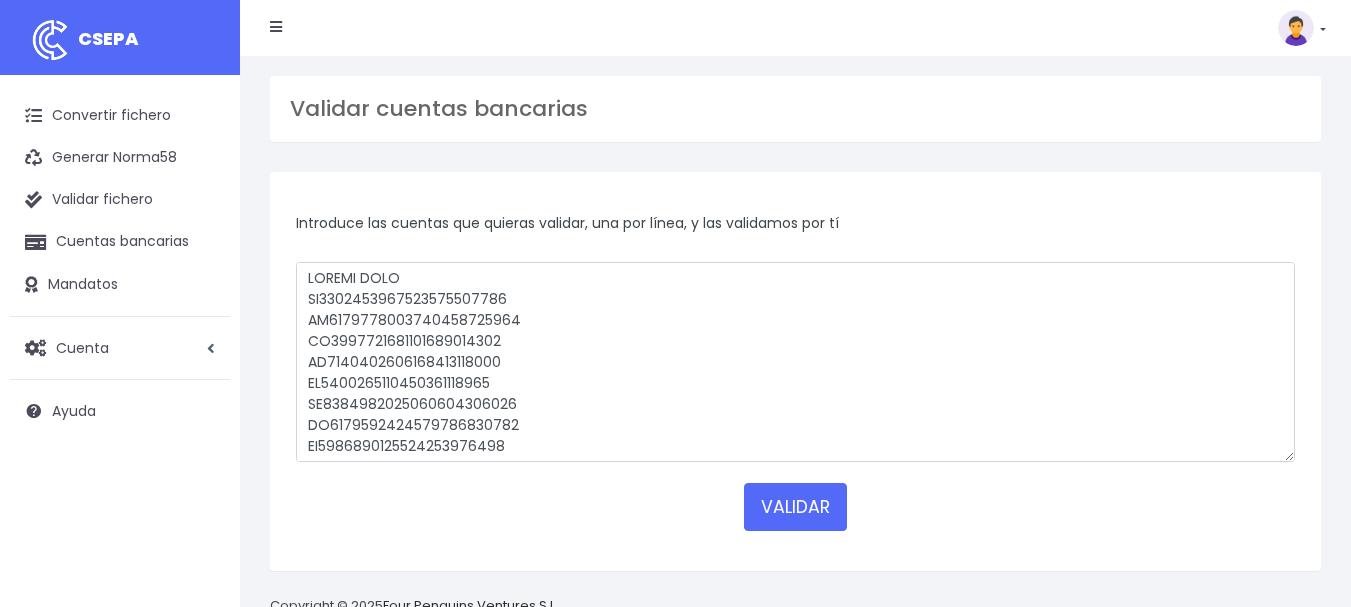 scroll, scrollTop: 0, scrollLeft: 0, axis: both 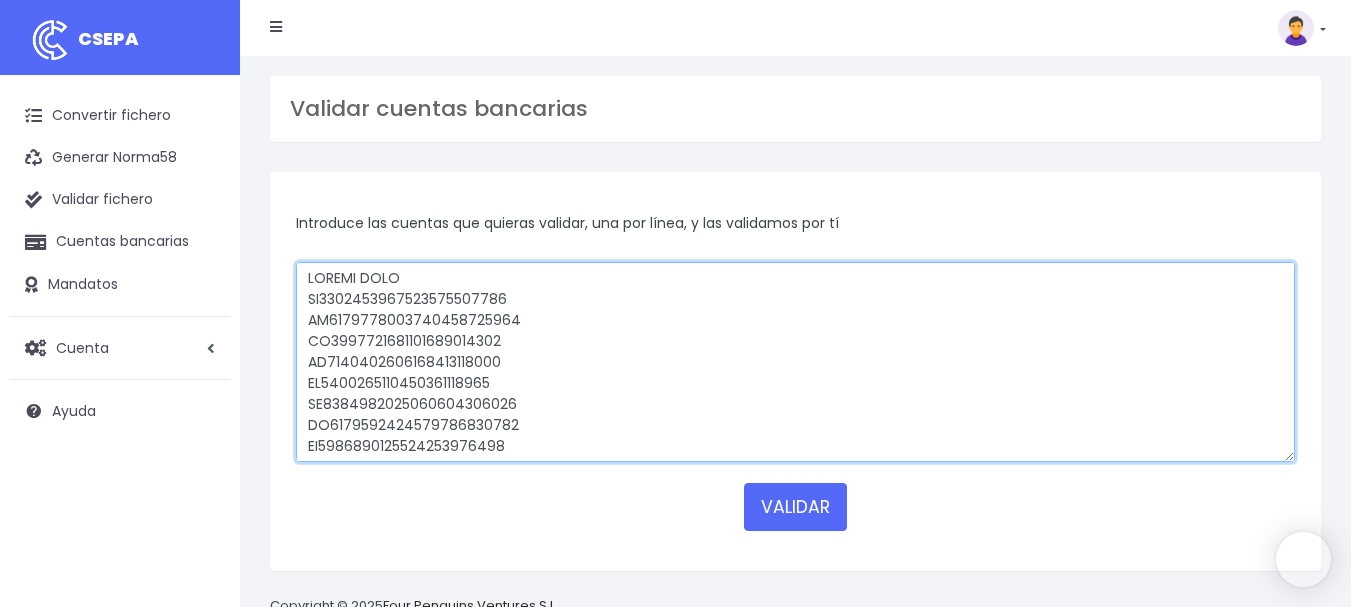 click at bounding box center (795, 362) 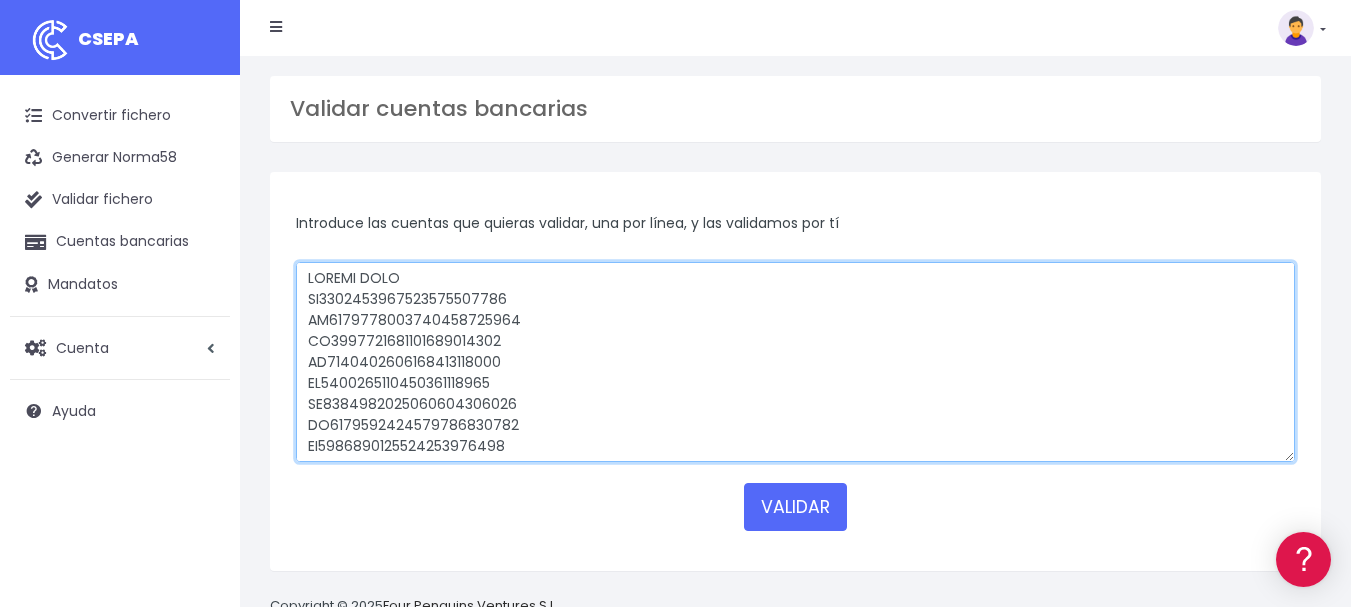 scroll, scrollTop: 0, scrollLeft: 0, axis: both 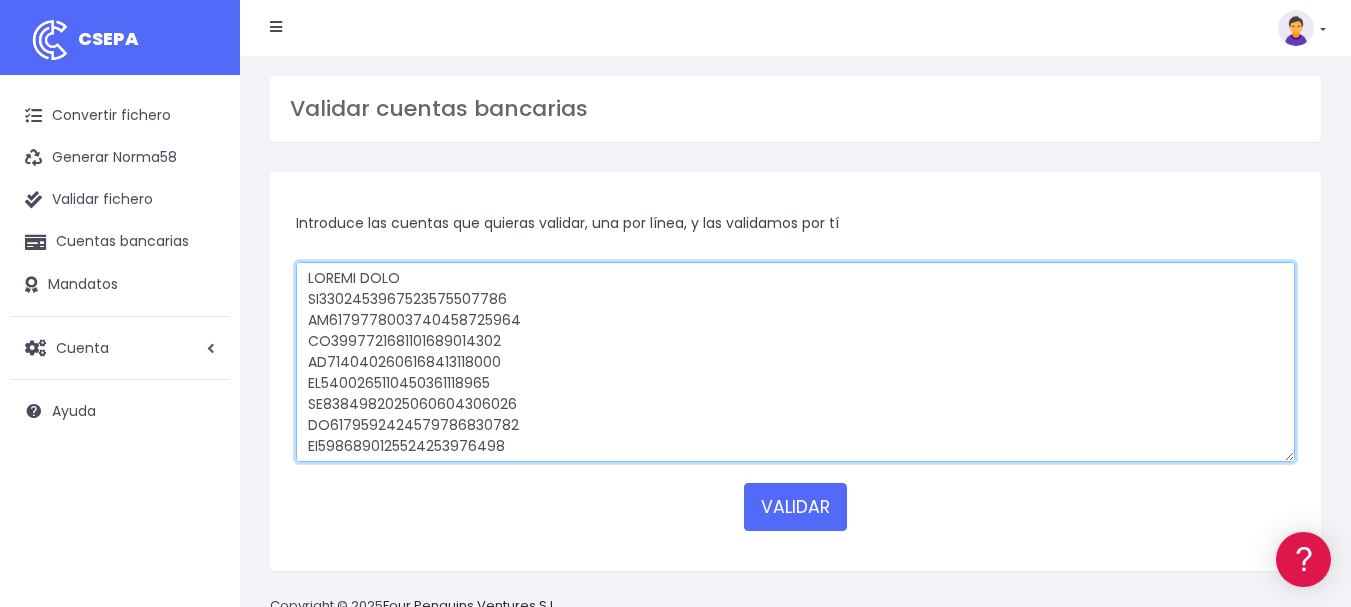 drag, startPoint x: 468, startPoint y: 414, endPoint x: 303, endPoint y: 248, distance: 234.0534 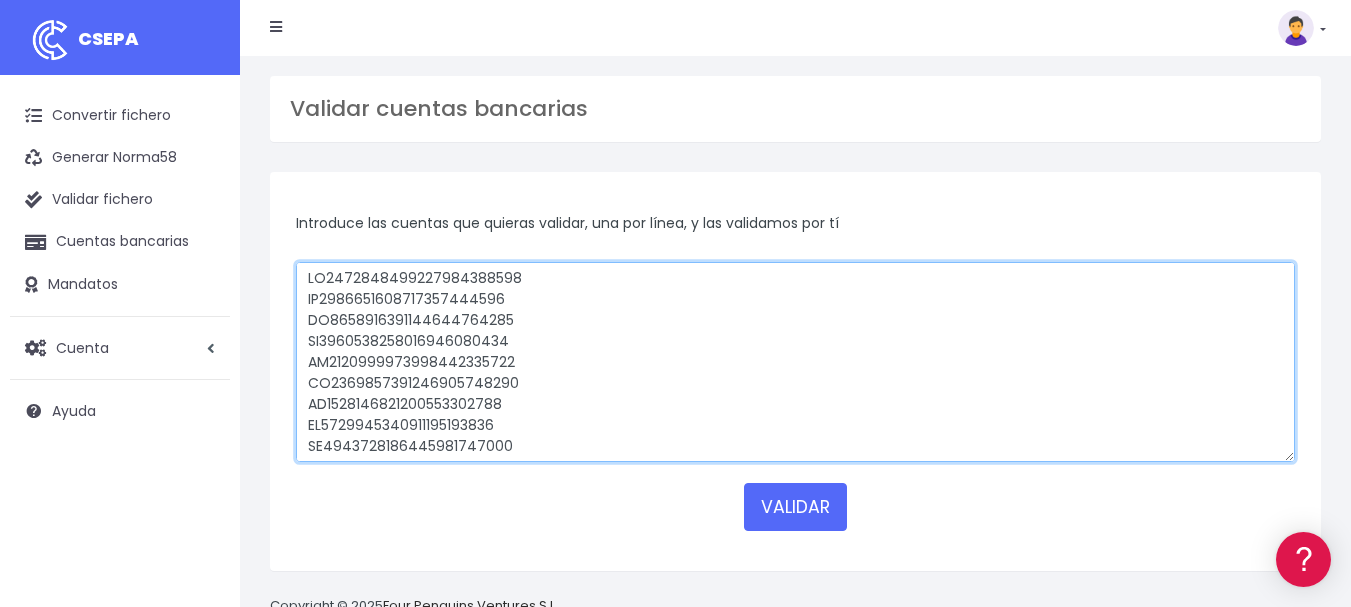 type on "ES7401825350570201541132
ES6521003663072100343736
ES4900303172670387034273
ES2500811281740006010810
ES6821002239131300166819
ES9721002104181300106648
ES9721002104181300106648
ES1521007417262100168421
ES3221003983620100425807
ES7721002104171300032367
ES1514650100931749608547
ES9121003983680100143151
ES2330582246142810018952
ES6321003983680100421172
ES2621002104121300225105
ES4800750752470700448931
ES4201820503040201659391
ES5521002104131300134421
ES8330810821273599723222
ES4221004576121300203649
ES2000490276612610318801
ES2900490629802310287982
ES5731590027482672346927
ES1821002104101300030571
ES1821002104101300030571
ES8221003983680100353900
ES8221003983680100353900
ES5601825319750202866174
ES5601825319750202866174
ES1300495444132716737465
ES3521002104101300157820
ES3521002104101300157820
ES7321003983610100459068
ES7321003983610100459068
ES7300490008722294596290
ES7600493363402714006561
ES4721002540731300541863
ES4721002540731300541863
ES4100490008722216881824
ES6721007166310100040954
ES762100210410130002..." 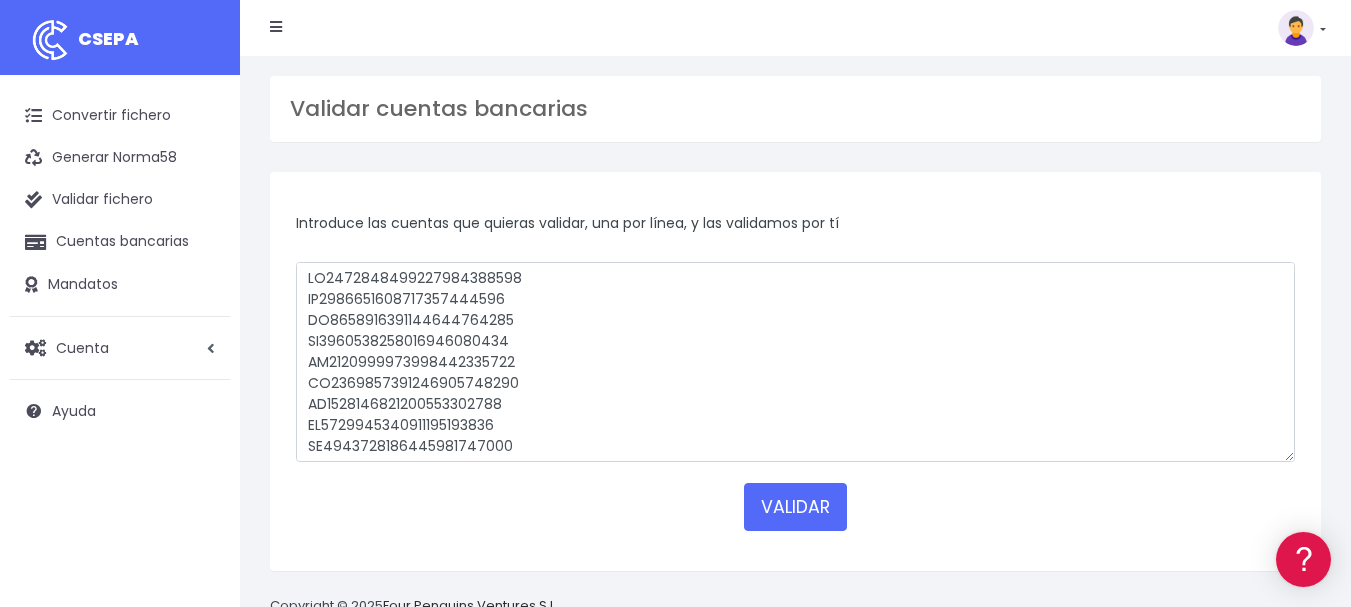 click on "Introduce las cuentas que quieras validar, una por línea, y las validamos por tí" at bounding box center [795, 237] 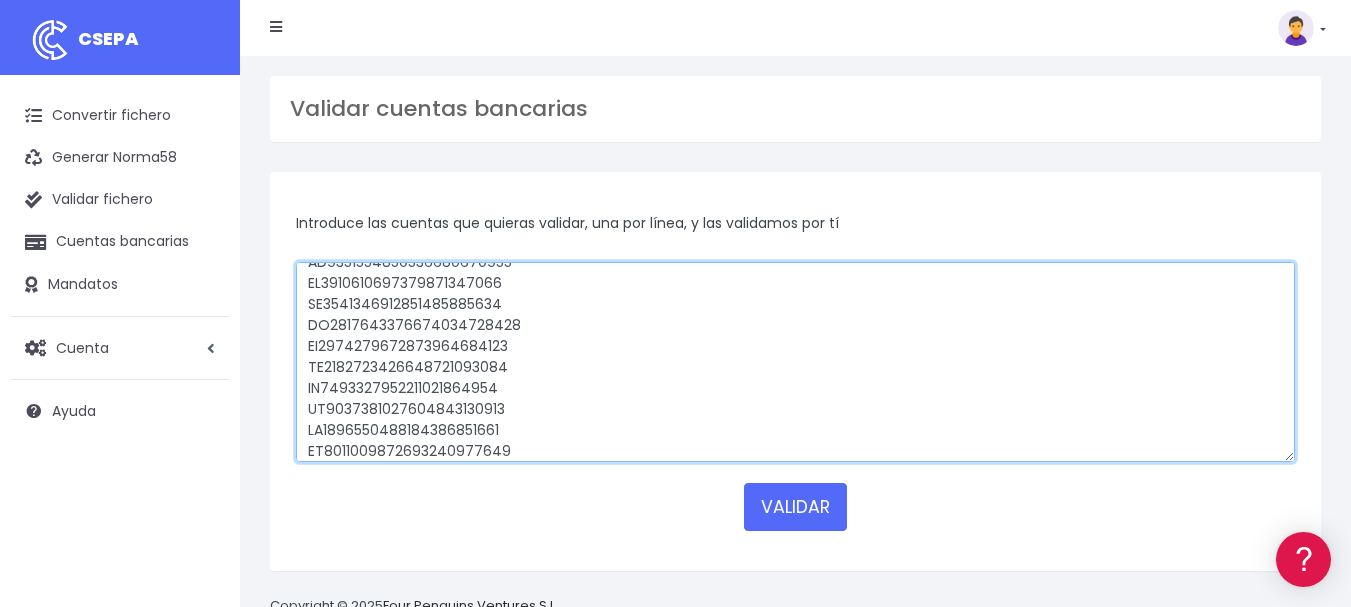 scroll, scrollTop: 26042, scrollLeft: 0, axis: vertical 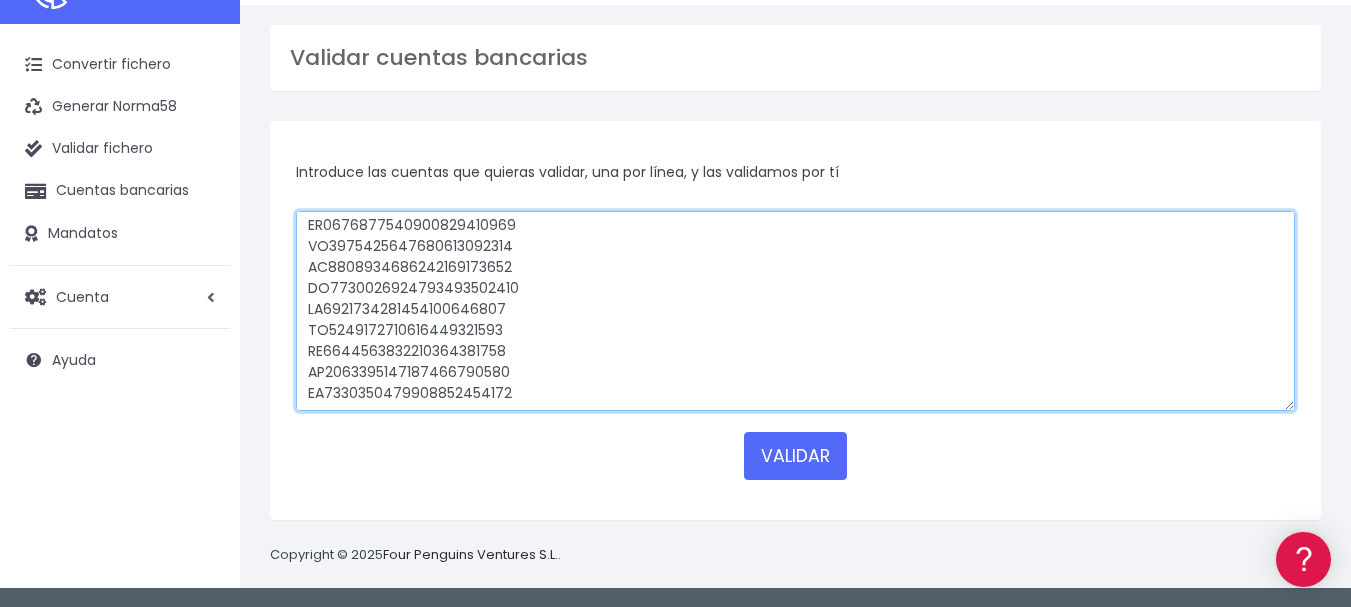 drag, startPoint x: 323, startPoint y: 270, endPoint x: 461, endPoint y: 646, distance: 400.52466 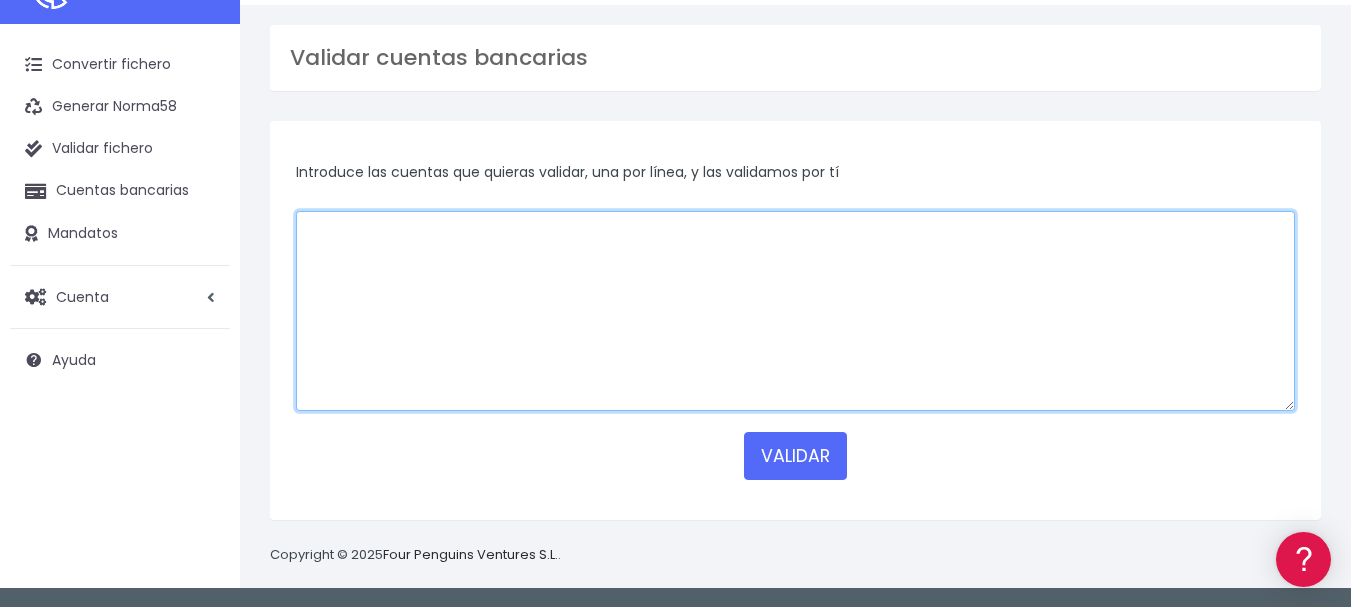 scroll, scrollTop: 0, scrollLeft: 0, axis: both 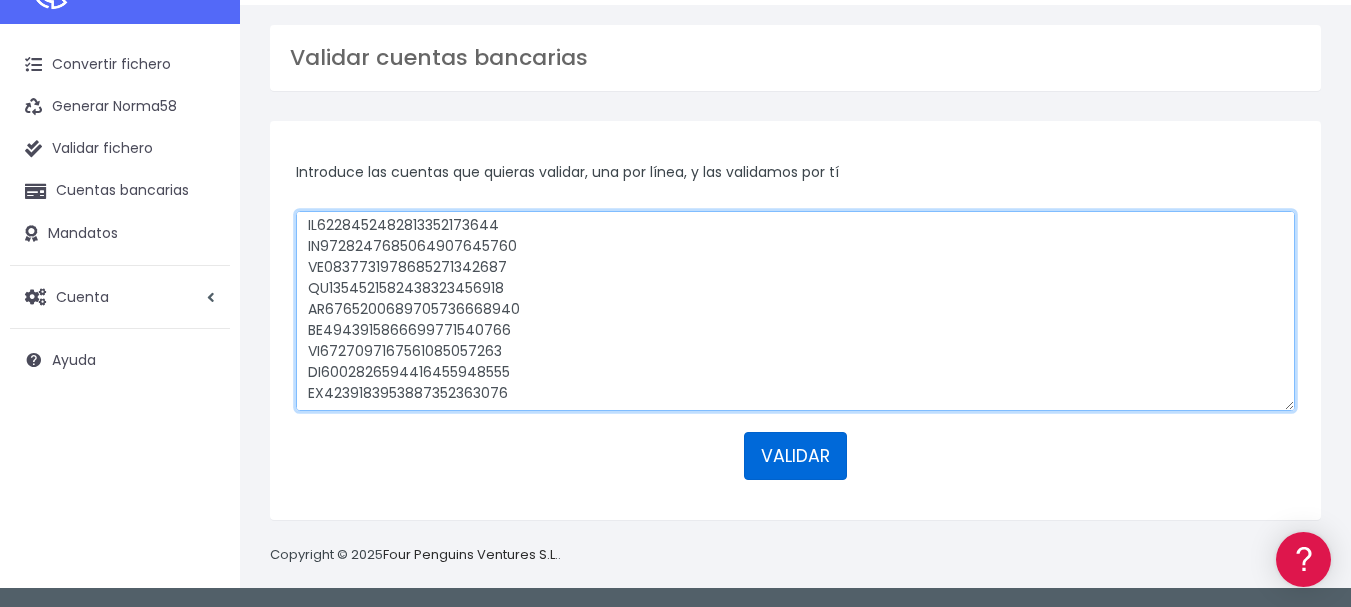 type on "CUENTA IBAN
ES7730582131842810312949
ES2300730100500650899923
ES0621007444001300188361
ES4121007350650100113297
ES6001825350560201572473
ES4900303172670387034273
ES2031590027422745584827
ES5821007417292100154696
ES7401825350570201541132
ES6521003663072100343736
ES4900303172670387034273
ES2500811281740006010810
ES6821002239131300166819
ES9721002104181300106648
ES9721002104181300106648
ES1521007417262100168421
ES3221003983620100425807
ES7721002104171300032367
ES1514650100931749608547
ES9121003983680100143151
ES2330582246142810018952
ES6321003983680100421172
ES2621002104121300225105
ES4800750752470700448931
ES4201820503040201659391
ES5521002104131300134421
ES8330810821273599723222
ES4221004576121300203649
ES2000490276612610318801
ES2900490629802310287982
ES5731590027482672346927
ES1821002104101300030571
ES1821002104101300030571
ES8221003983680100353900
ES8221003983680100353900
ES5601825319750202866174
ES5601825319750202866174
ES1300495444132716737465
ES3521002104101300157820
ES3521002104101300157820
ES7321003..." 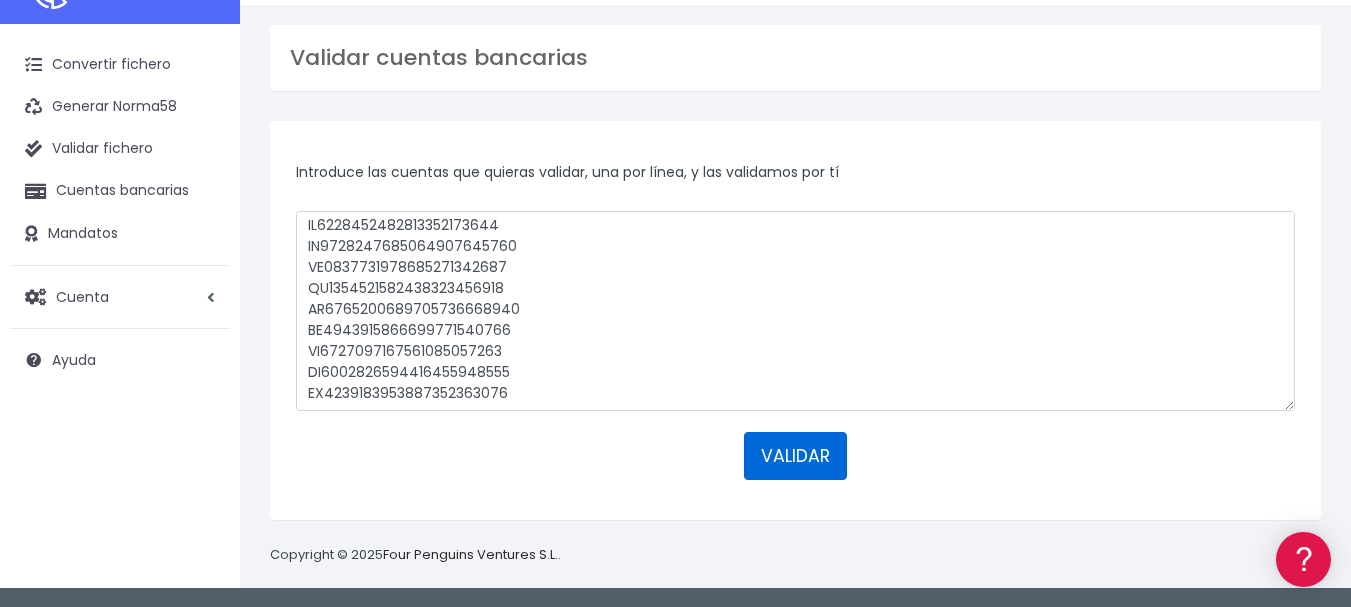 click on "VALIDAR" at bounding box center (795, 456) 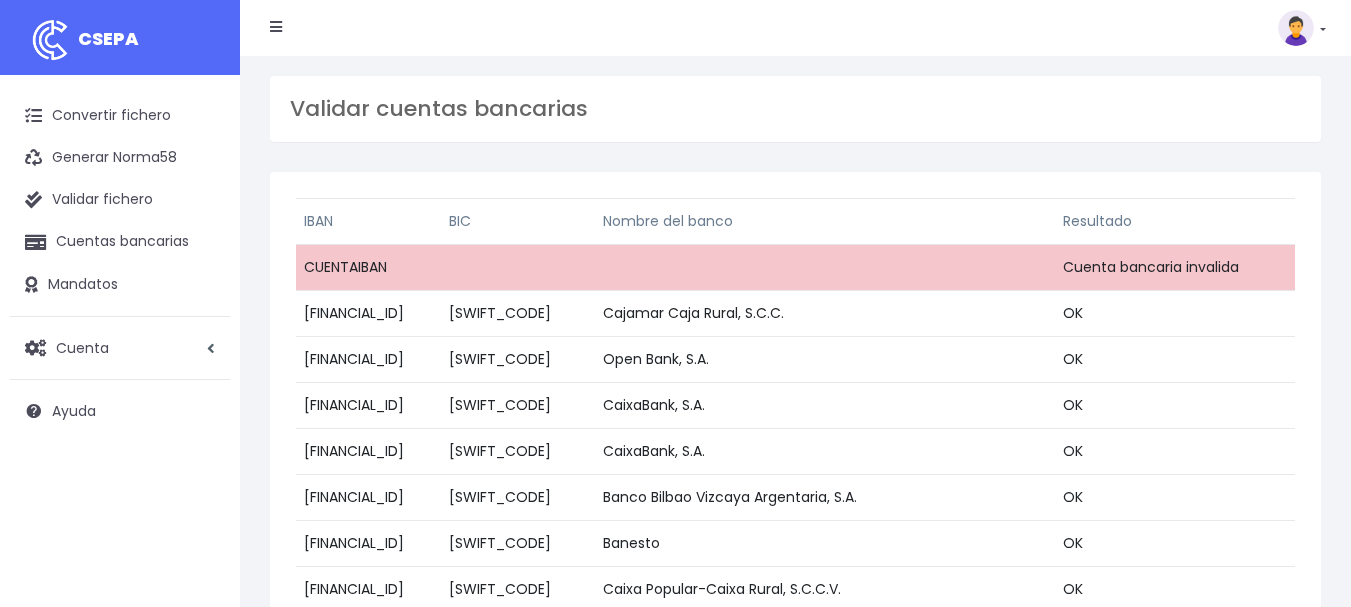 scroll, scrollTop: 0, scrollLeft: 0, axis: both 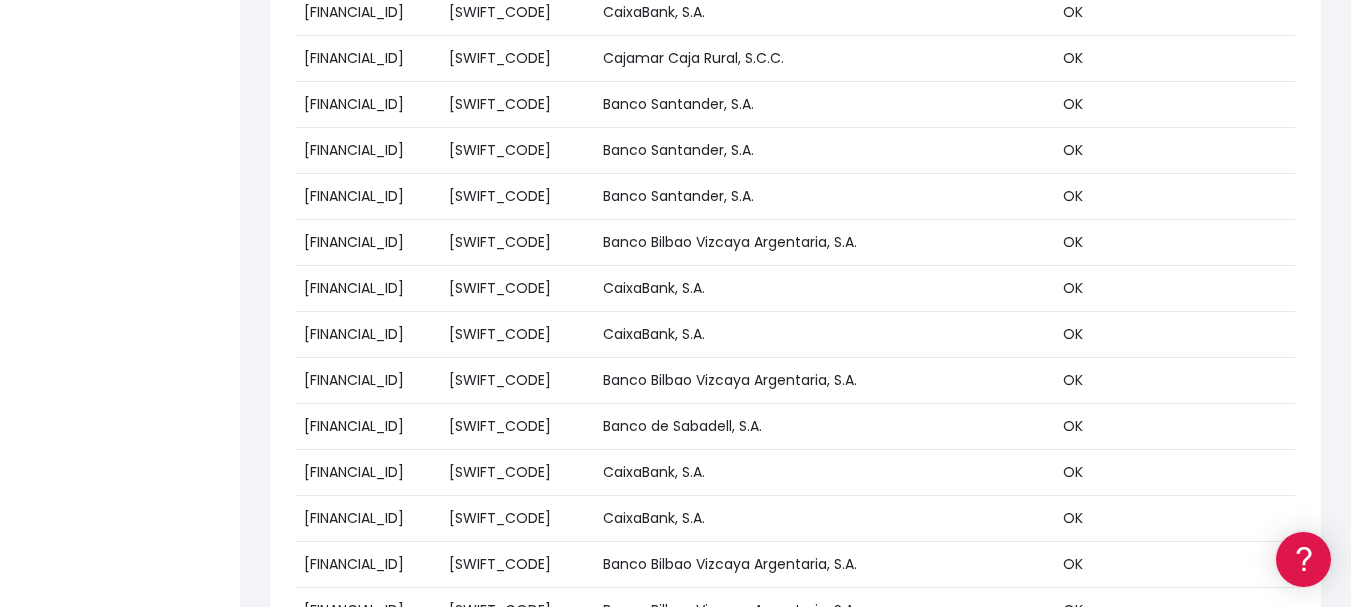 click on "CAIXESBBXXX" at bounding box center [518, 289] 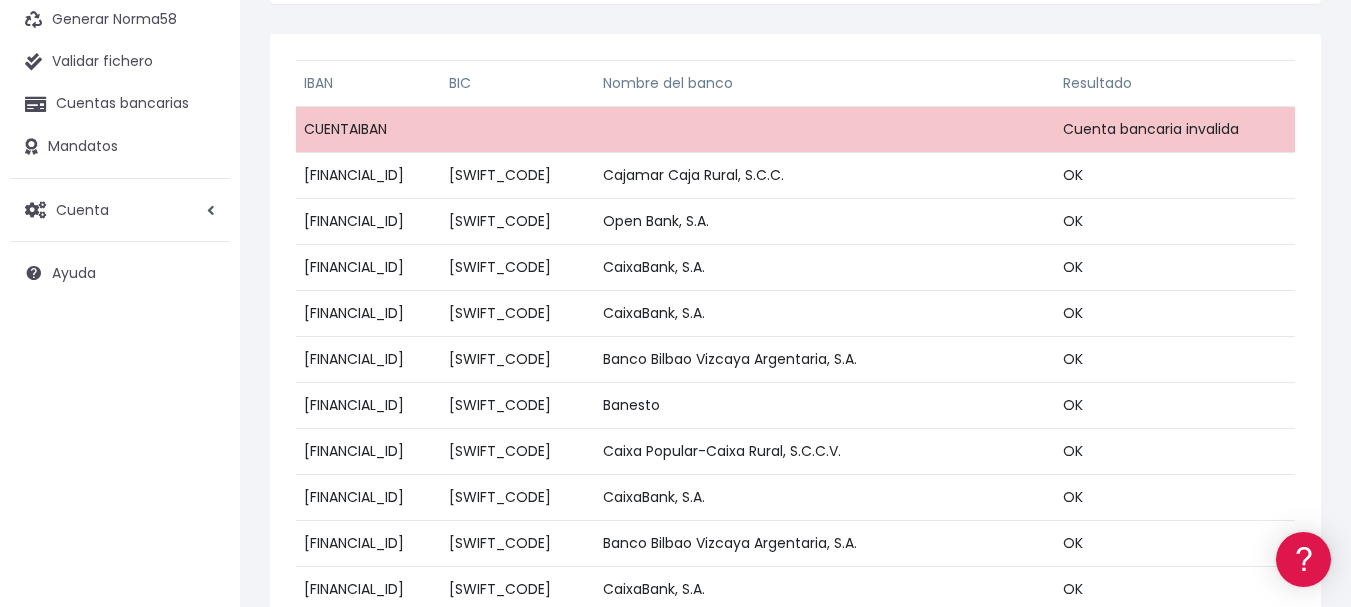 scroll, scrollTop: 0, scrollLeft: 0, axis: both 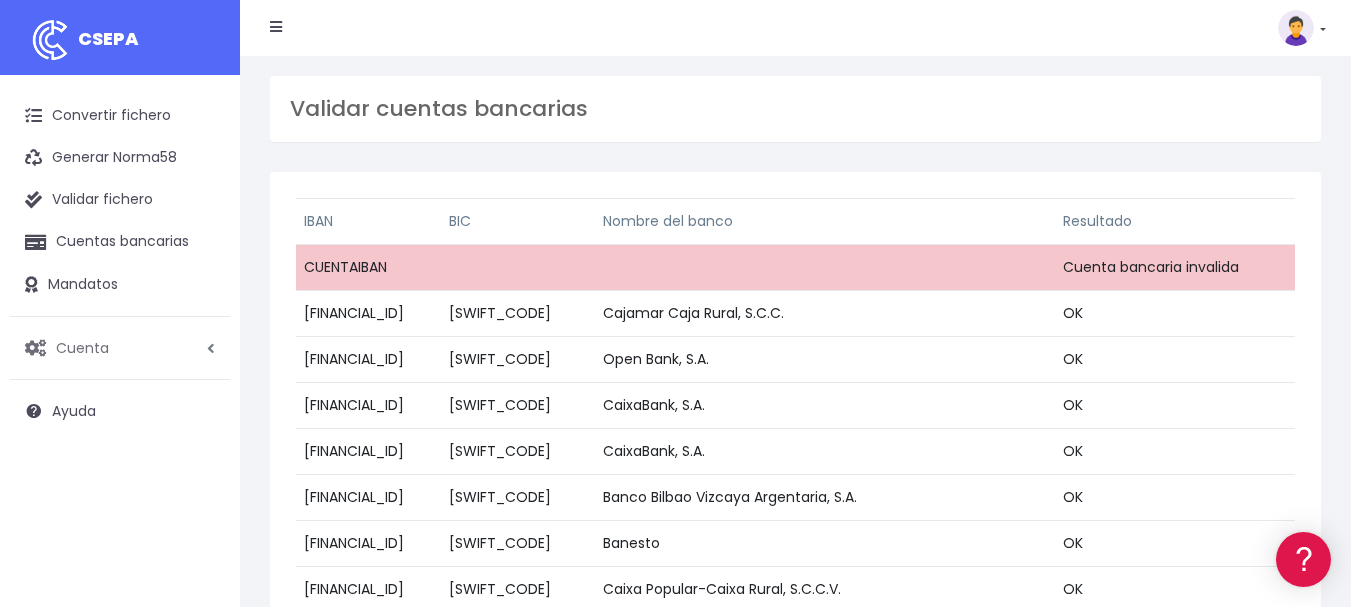 click on "Cuenta" at bounding box center (82, 347) 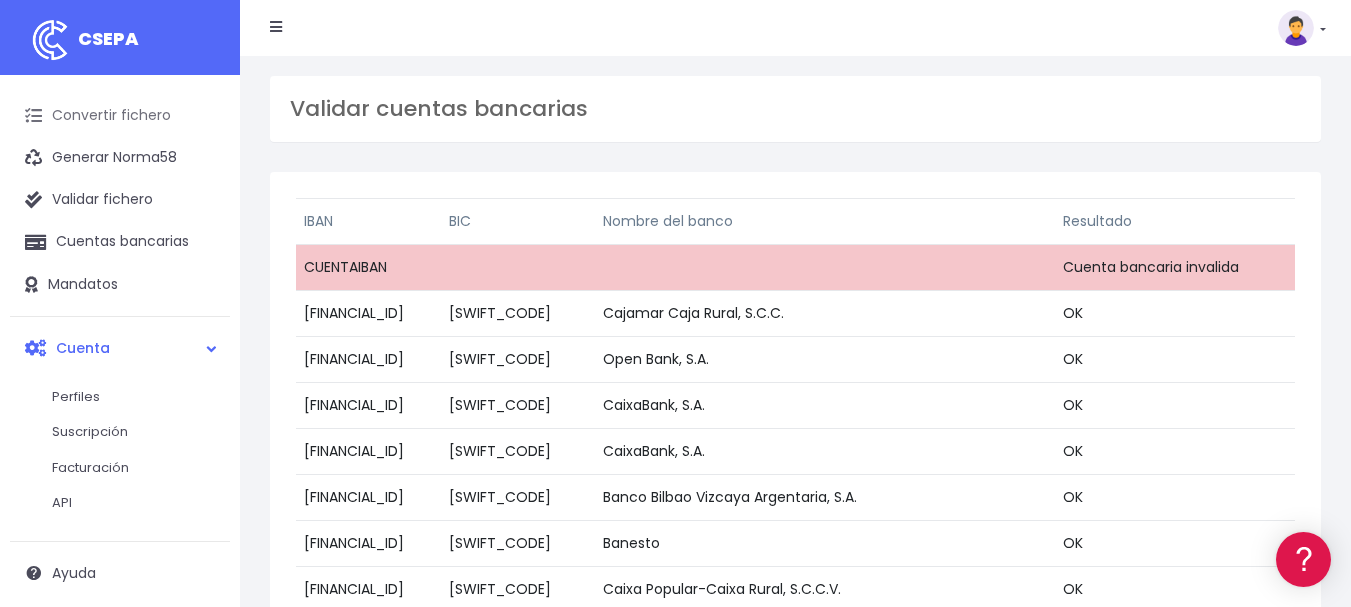 click on "Convertir fichero" at bounding box center [120, 116] 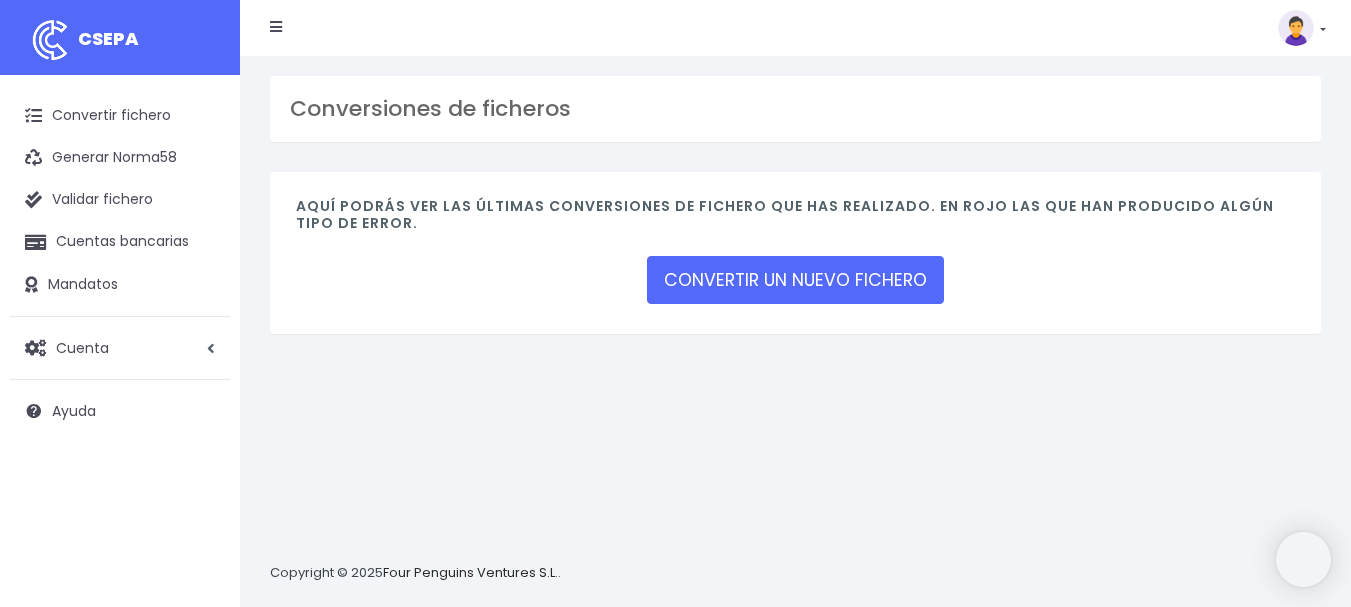 scroll, scrollTop: 0, scrollLeft: 0, axis: both 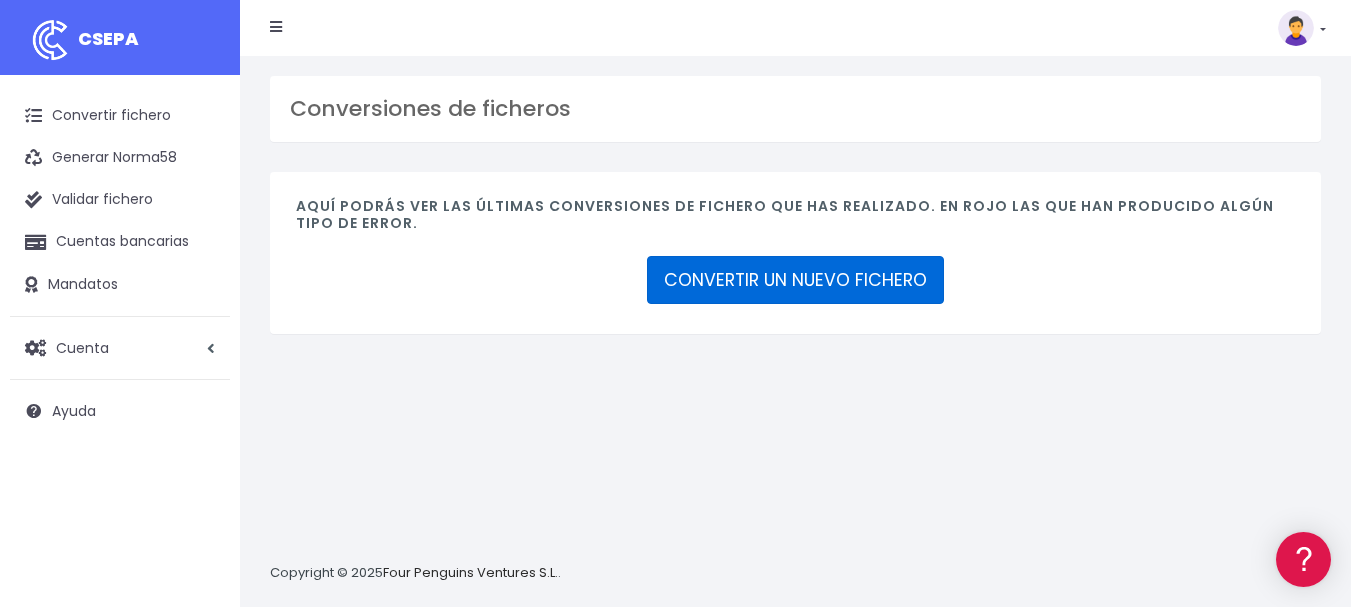click on "CONVERTIR UN NUEVO FICHERO" at bounding box center [795, 280] 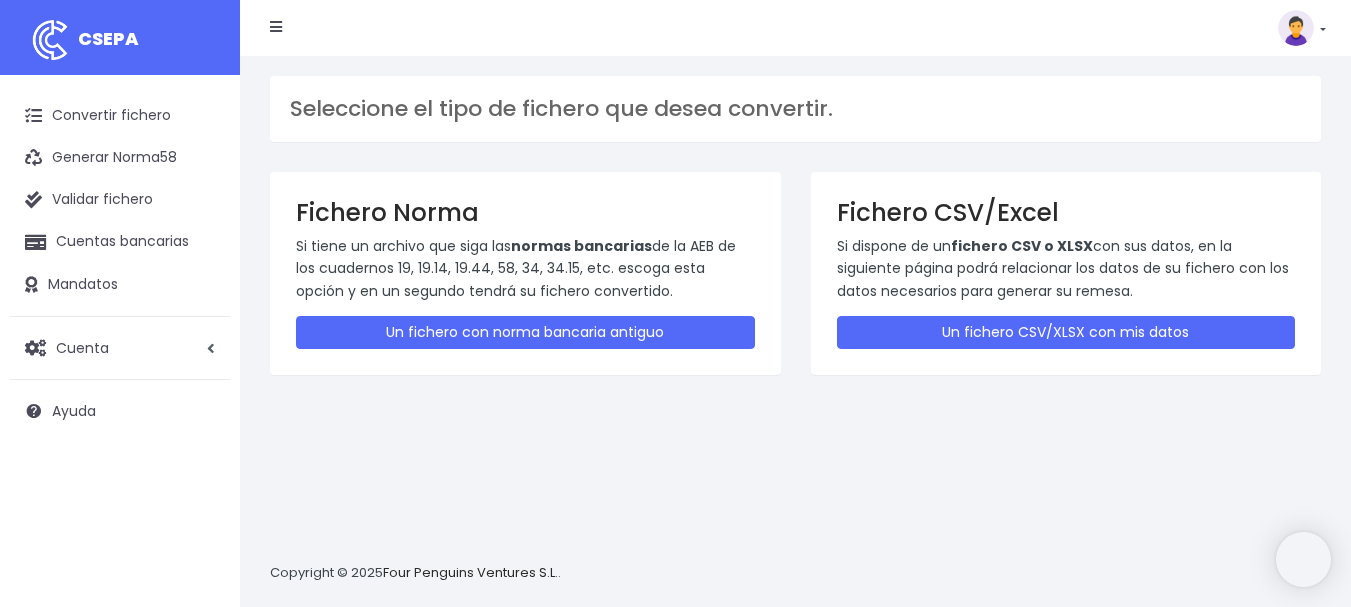 scroll, scrollTop: 0, scrollLeft: 0, axis: both 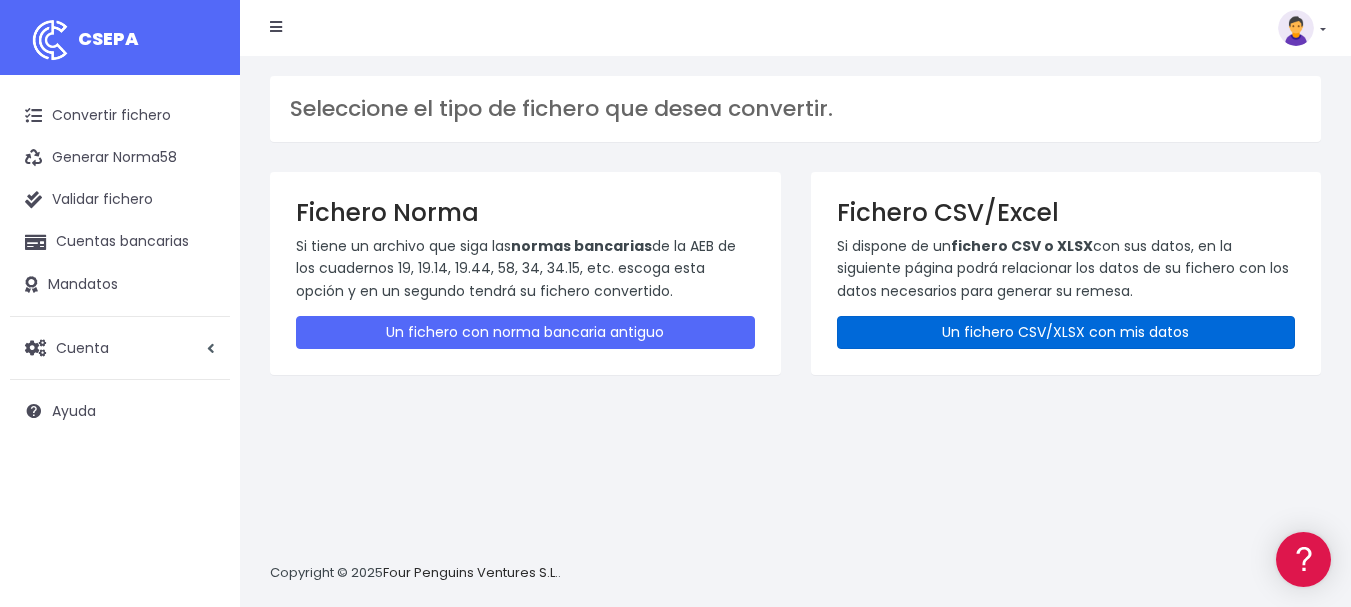 click on "Un fichero CSV/XLSX con mis datos" at bounding box center (1066, 332) 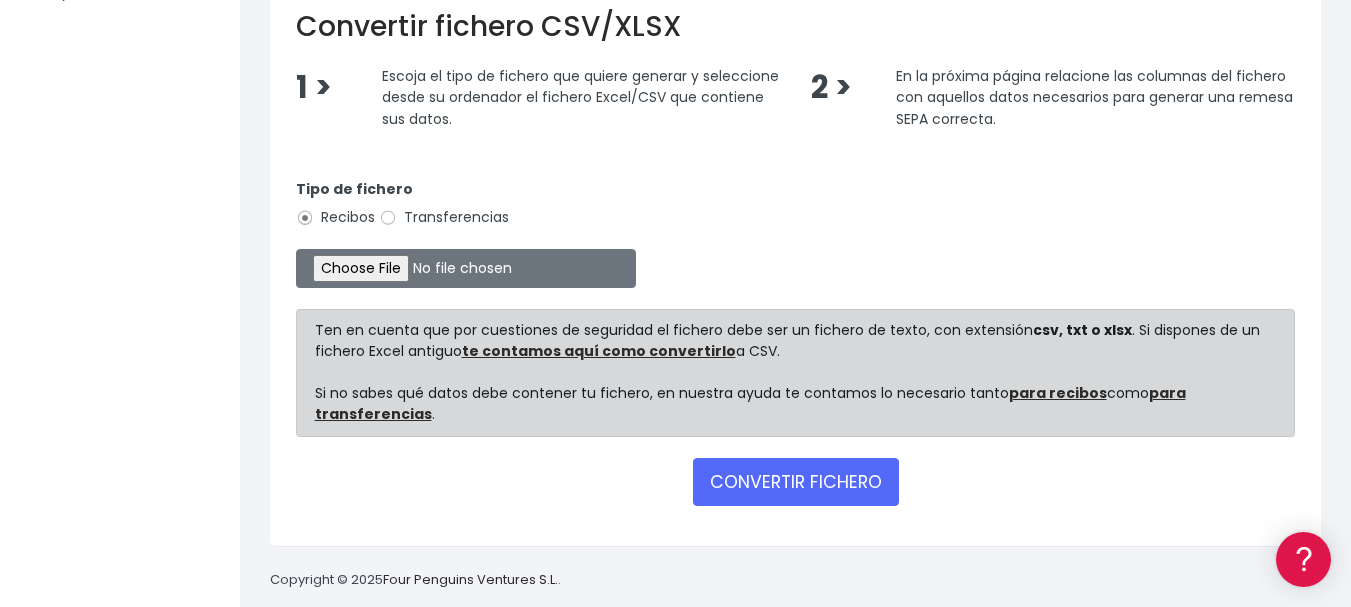 scroll, scrollTop: 420, scrollLeft: 0, axis: vertical 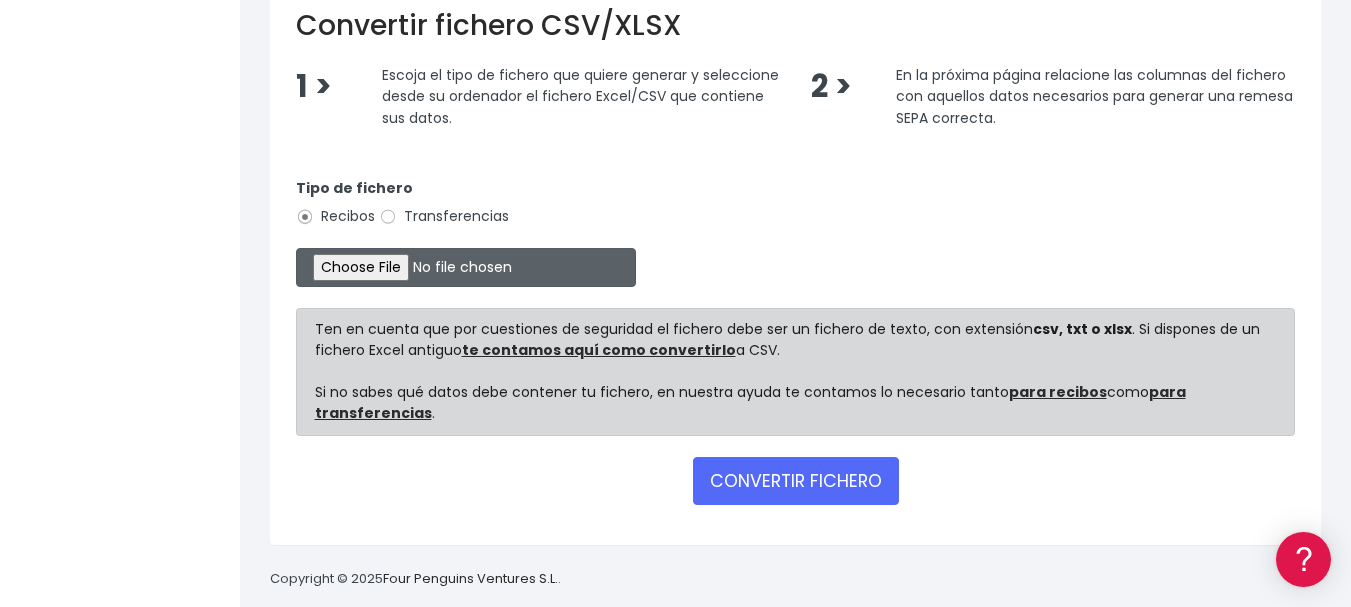 click at bounding box center [466, 267] 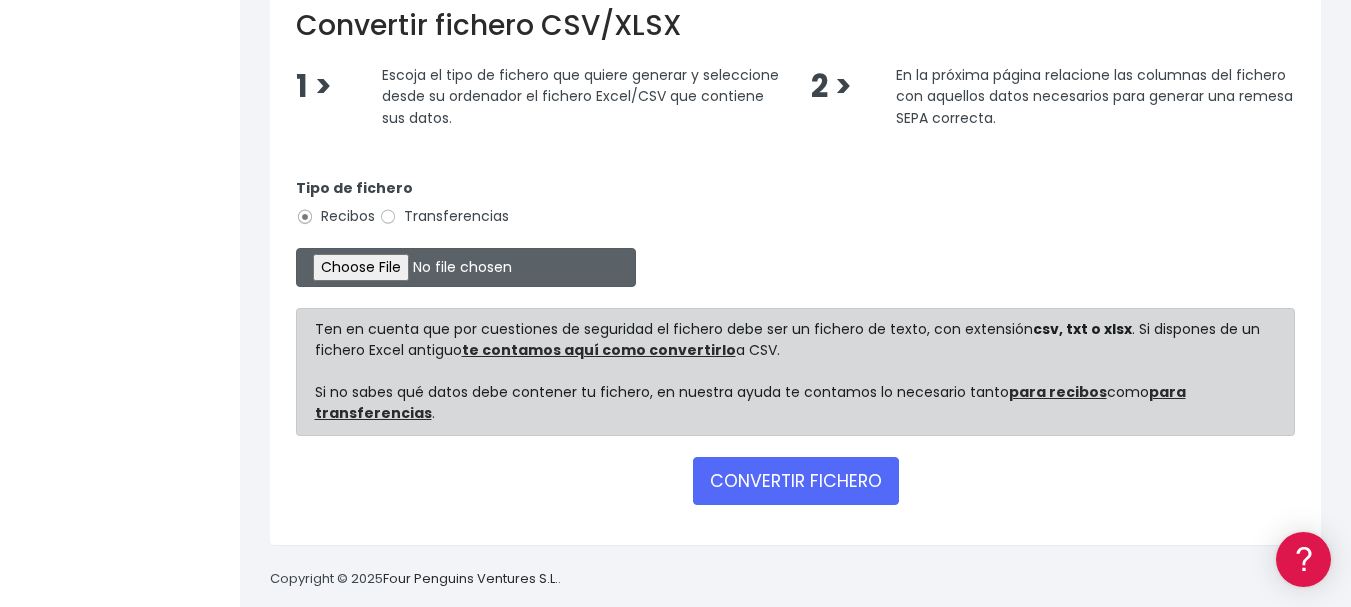 type on "C:\fakepath\Remesa2024.xlsx" 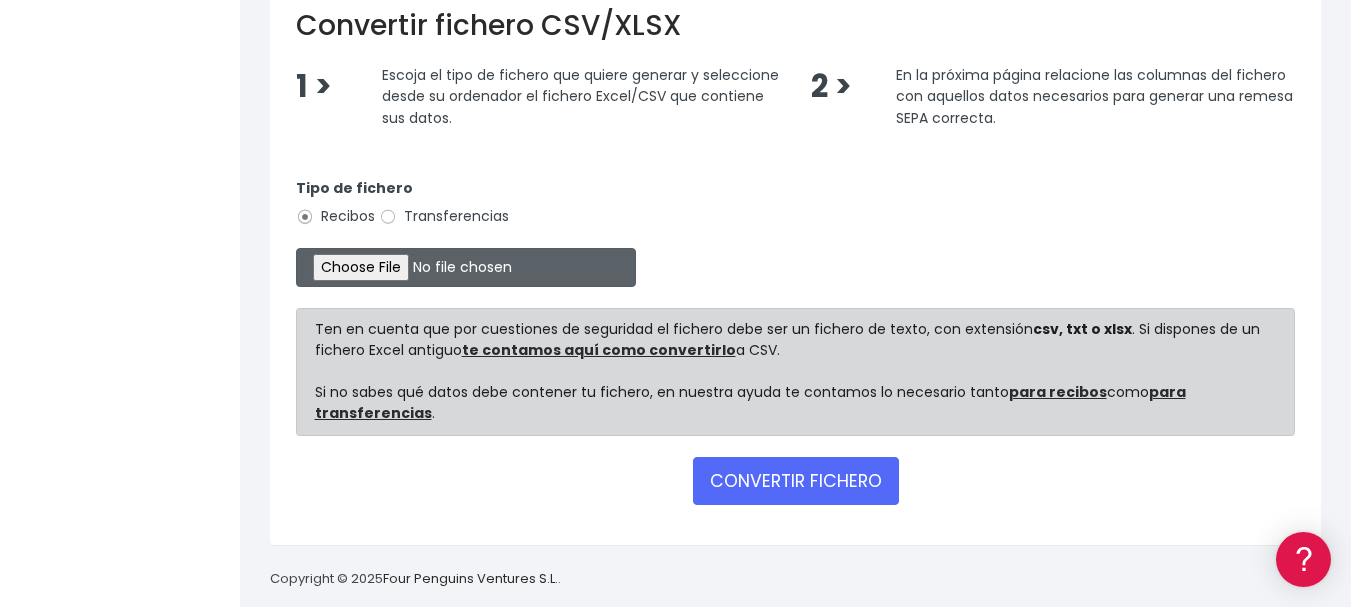 scroll, scrollTop: 445, scrollLeft: 0, axis: vertical 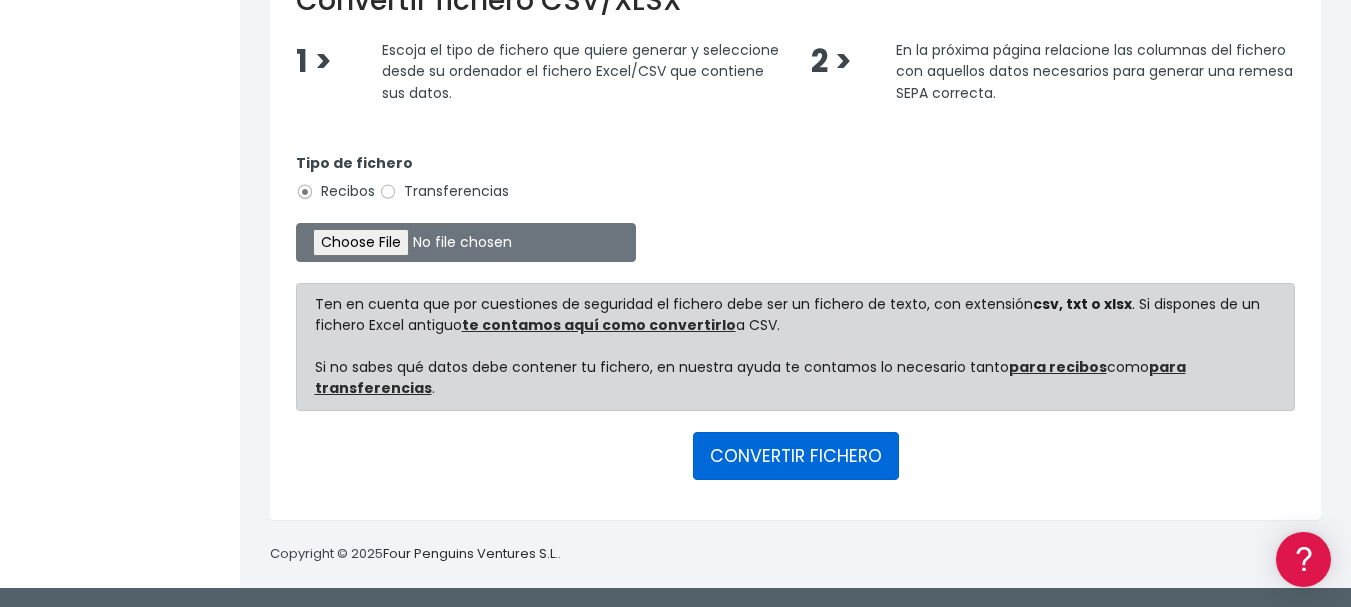 click on "CONVERTIR FICHERO" at bounding box center [796, 456] 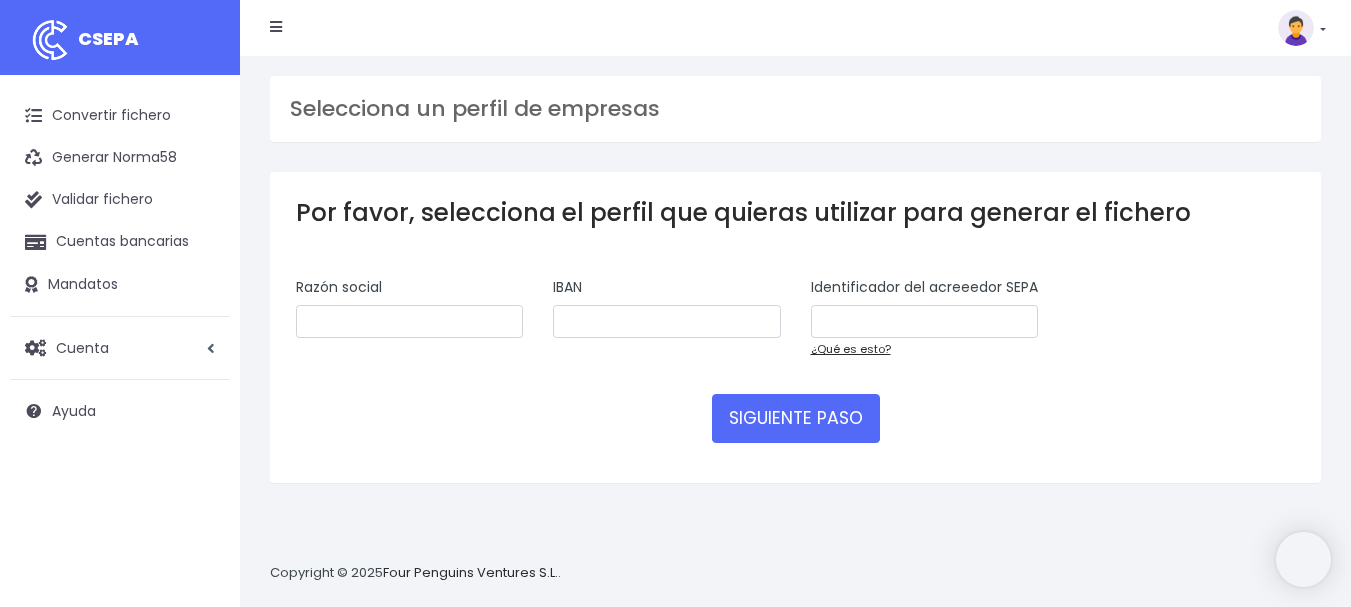 scroll, scrollTop: 0, scrollLeft: 0, axis: both 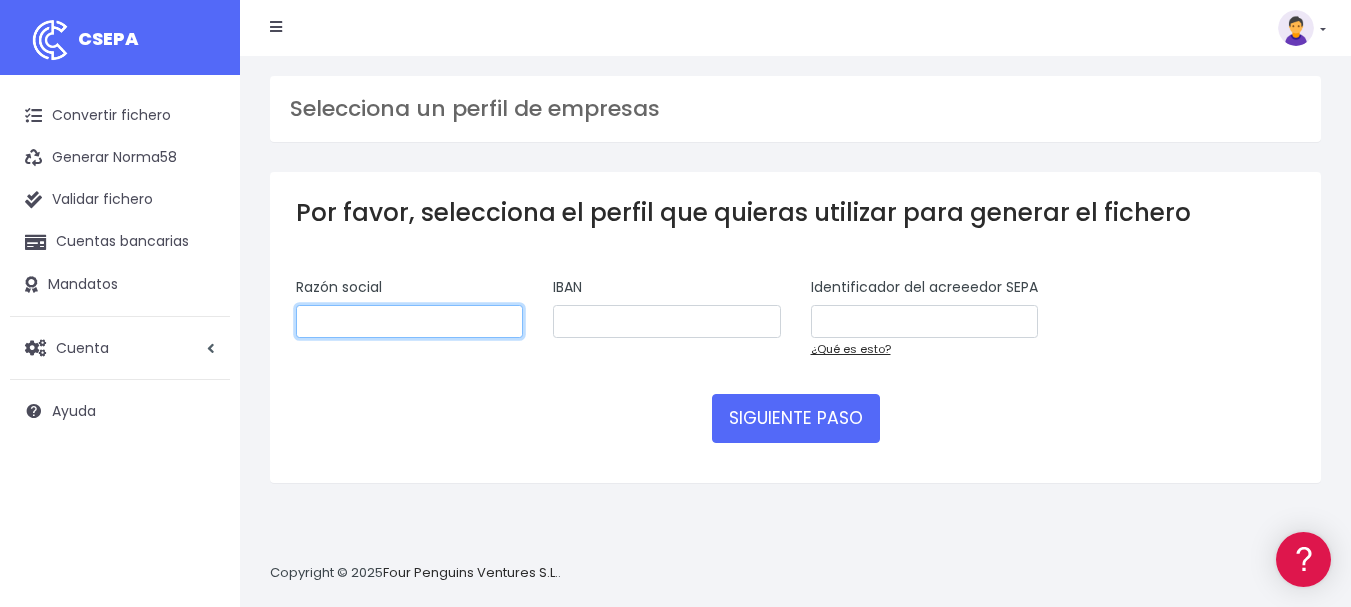 click at bounding box center [409, 322] 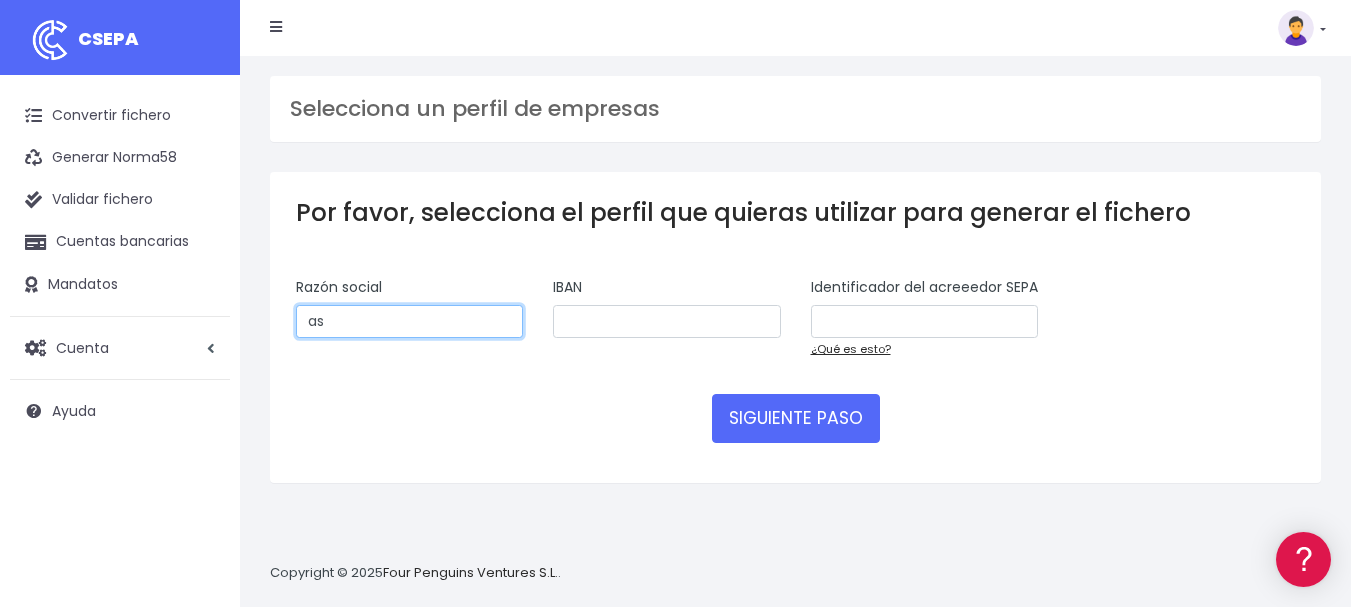 type on "a" 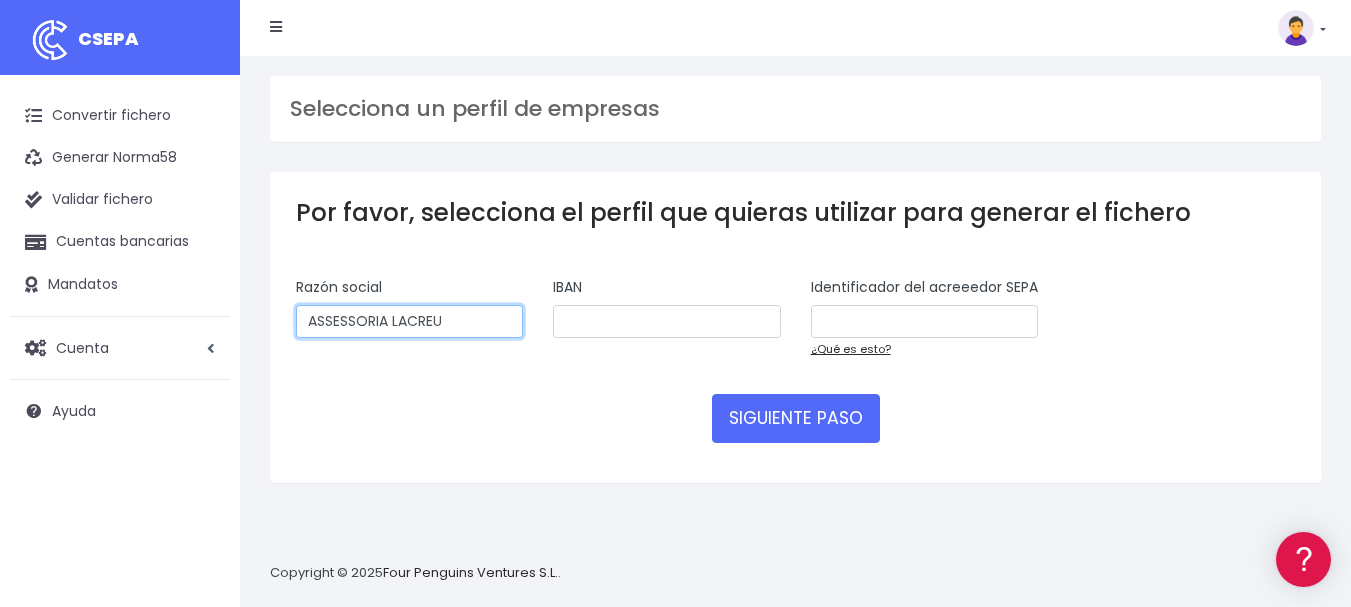 type on "ASSESSORIA LACREU" 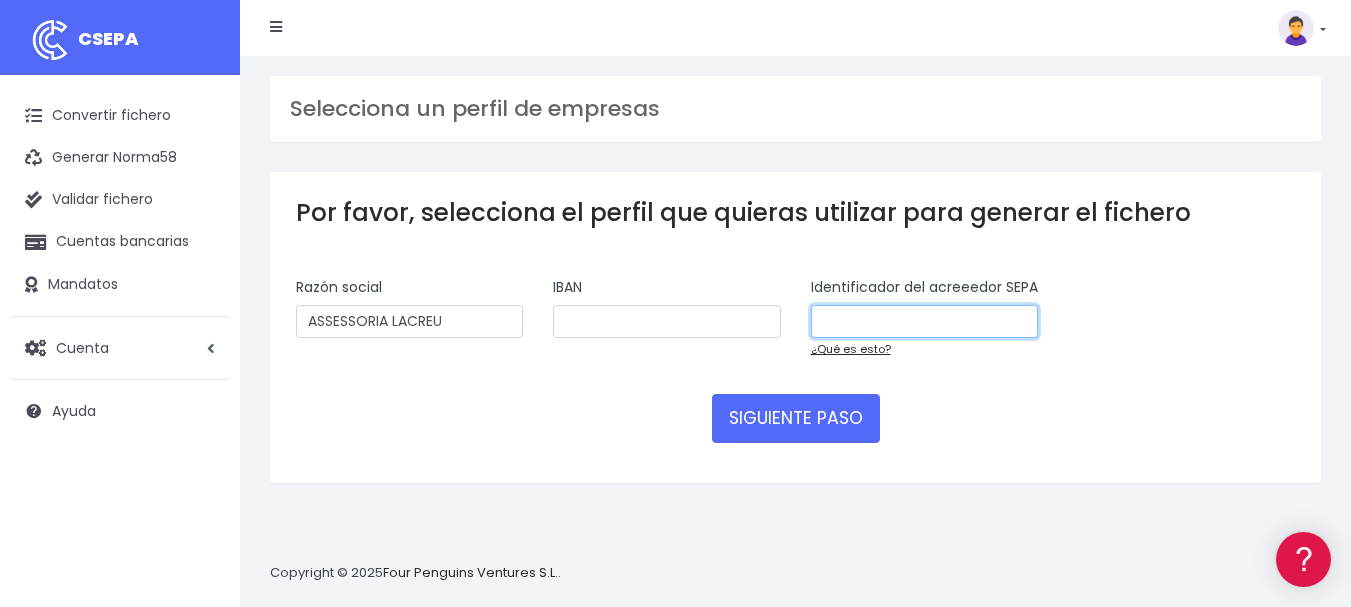 click at bounding box center (924, 322) 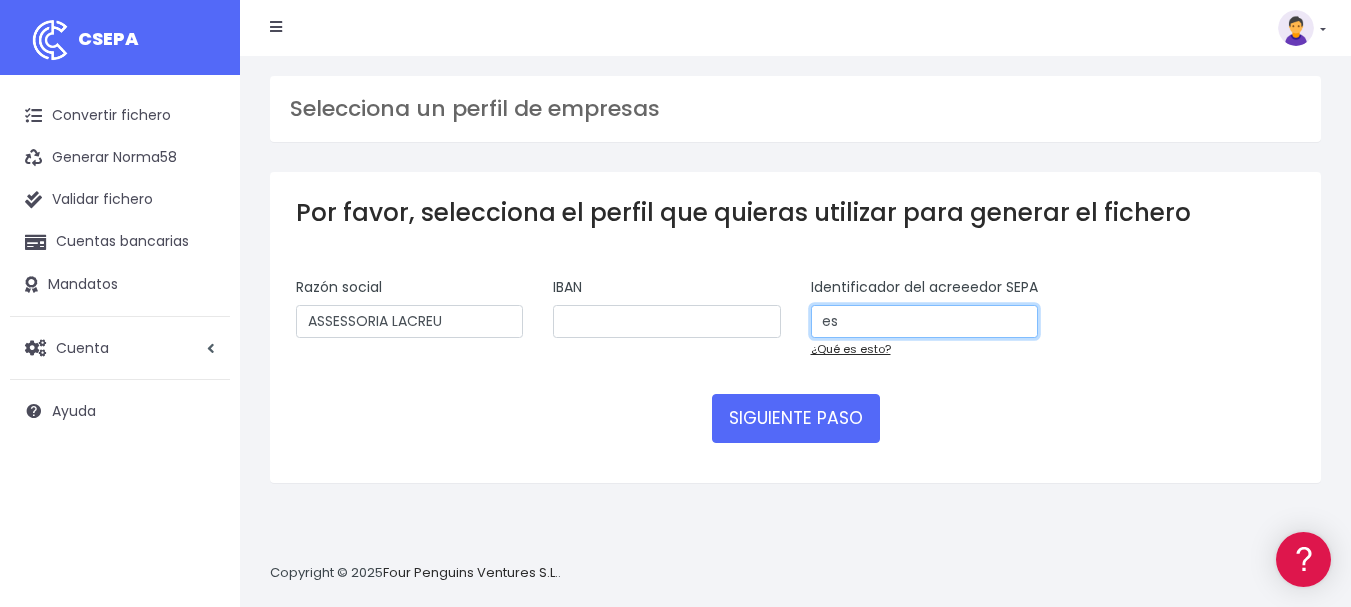 type on "e" 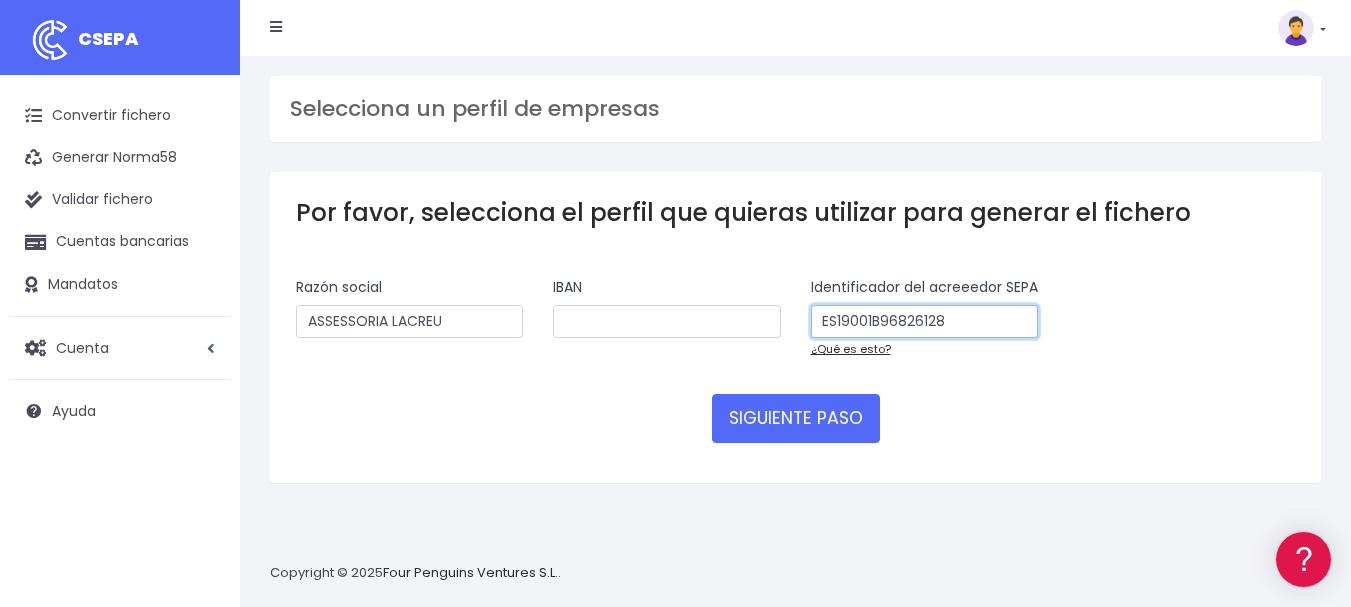 click on "ES19001B96826128" at bounding box center [924, 322] 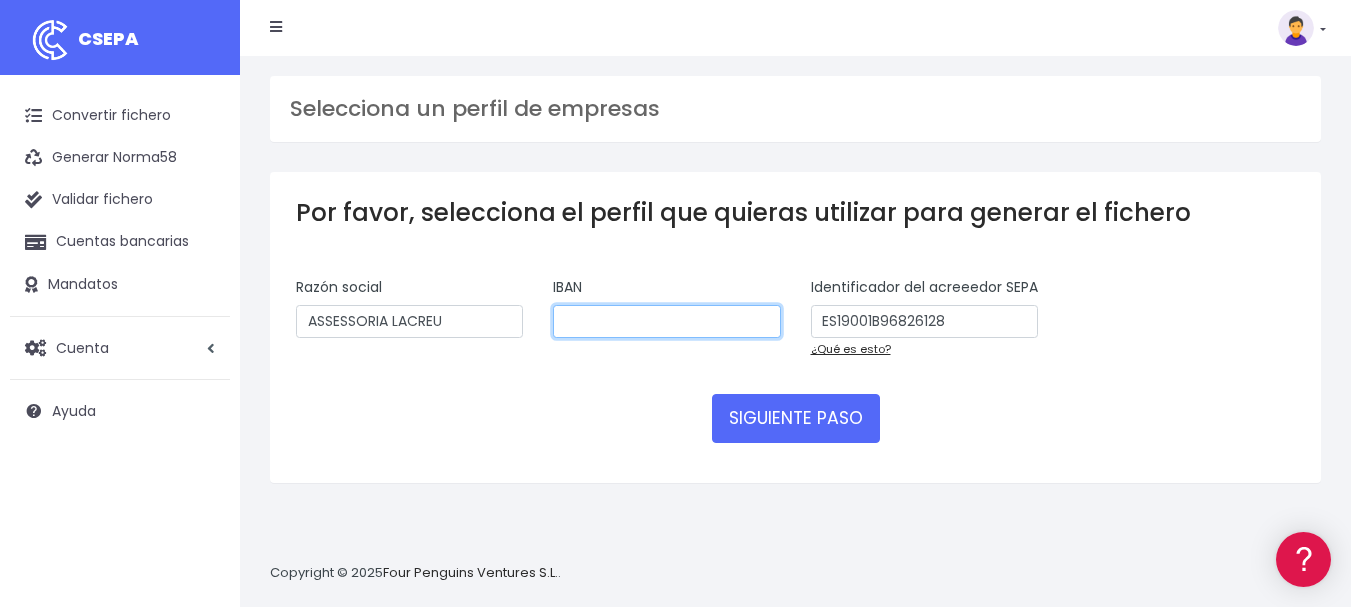 click at bounding box center [666, 322] 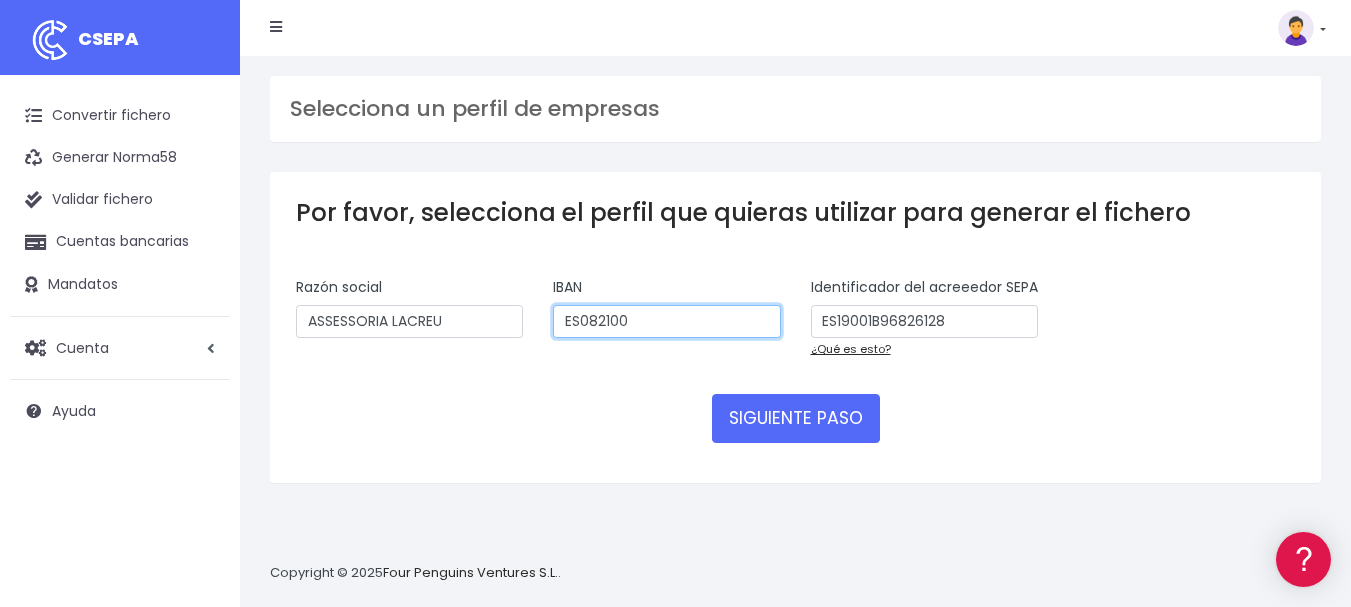 click on "ES082100" at bounding box center [666, 322] 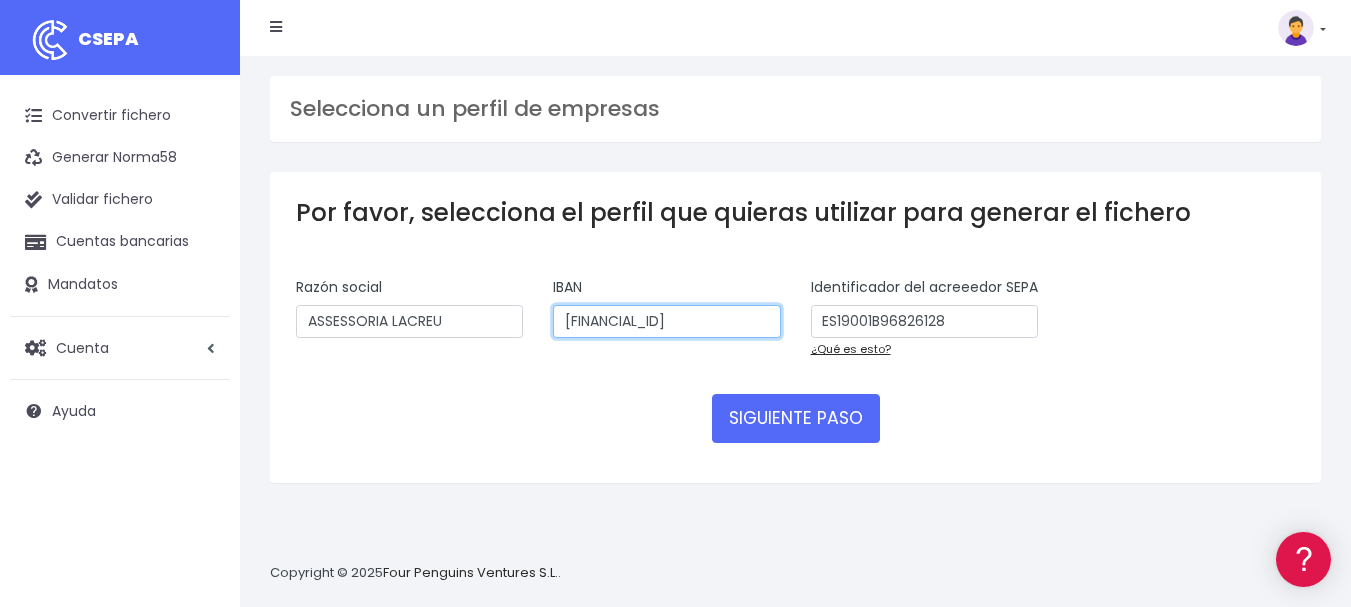 type on "[FINANCIAL_ID]" 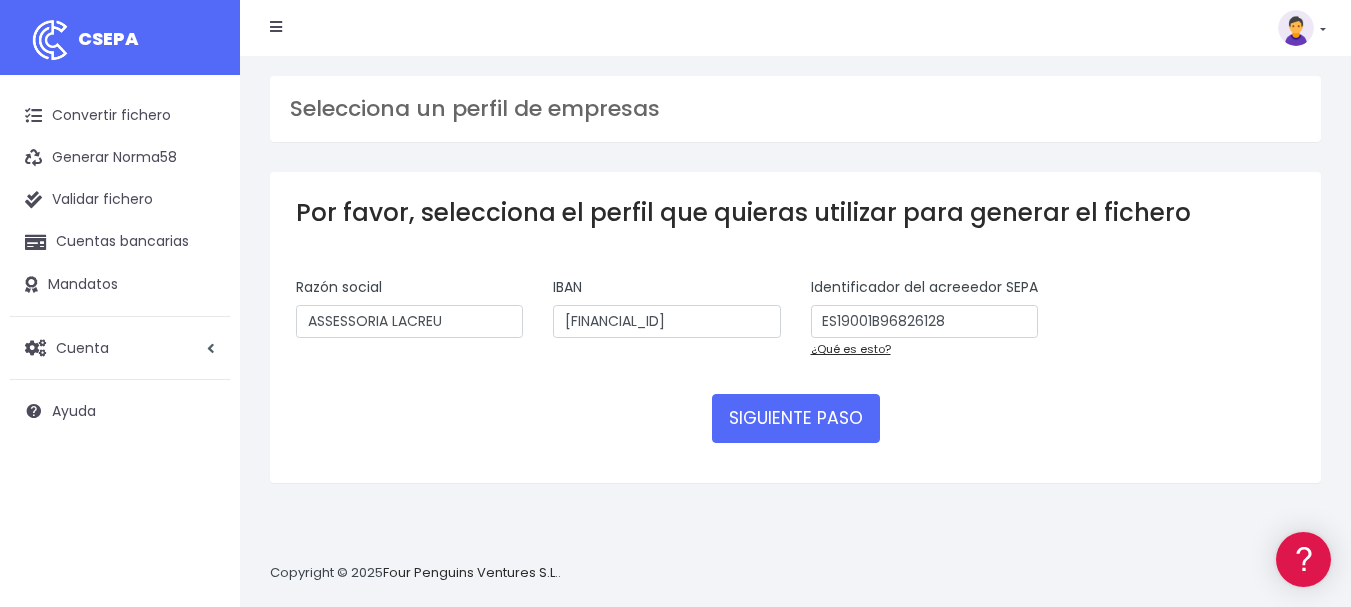 click on "Por favor, selecciona el perfil que quieras utilizar para generar el fichero
Razón social
ASSESSORIA LACREU
IBAN
[FINANCIAL_ID]
Identificador del acreeedor SEPA
ES19001B96826128
¿Qué es esto?
SIGUIENTE PASO" at bounding box center [795, 327] 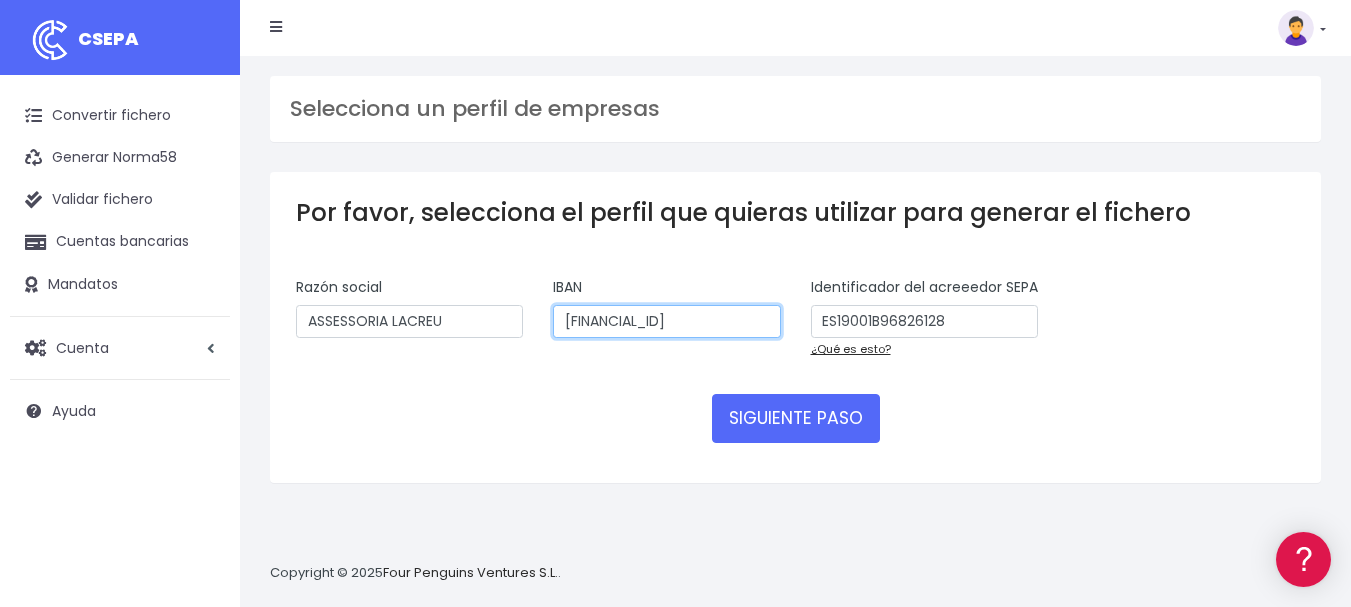 click on "[FINANCIAL_ID]" at bounding box center [666, 322] 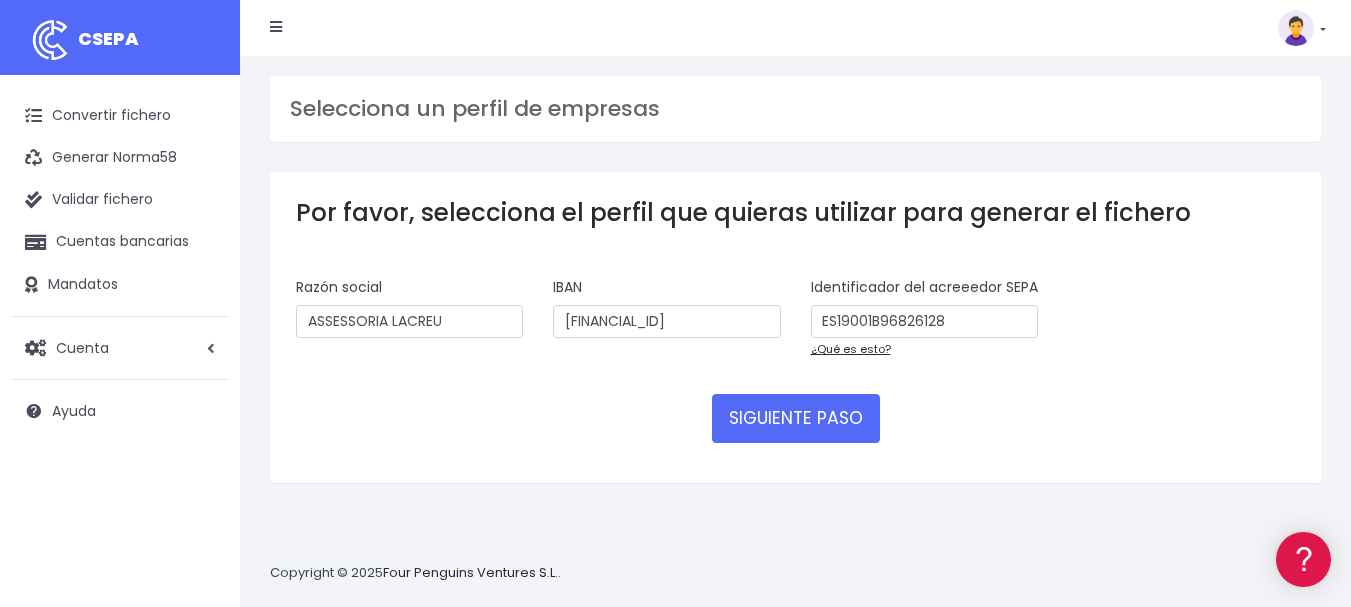 click on "Razón social
ASSESSORIA LACREU
IBAN
[FINANCIAL_ID]
Identificador del acreeedor SEPA
ES19001B96826128
¿Qué es esto?" at bounding box center [795, 325] 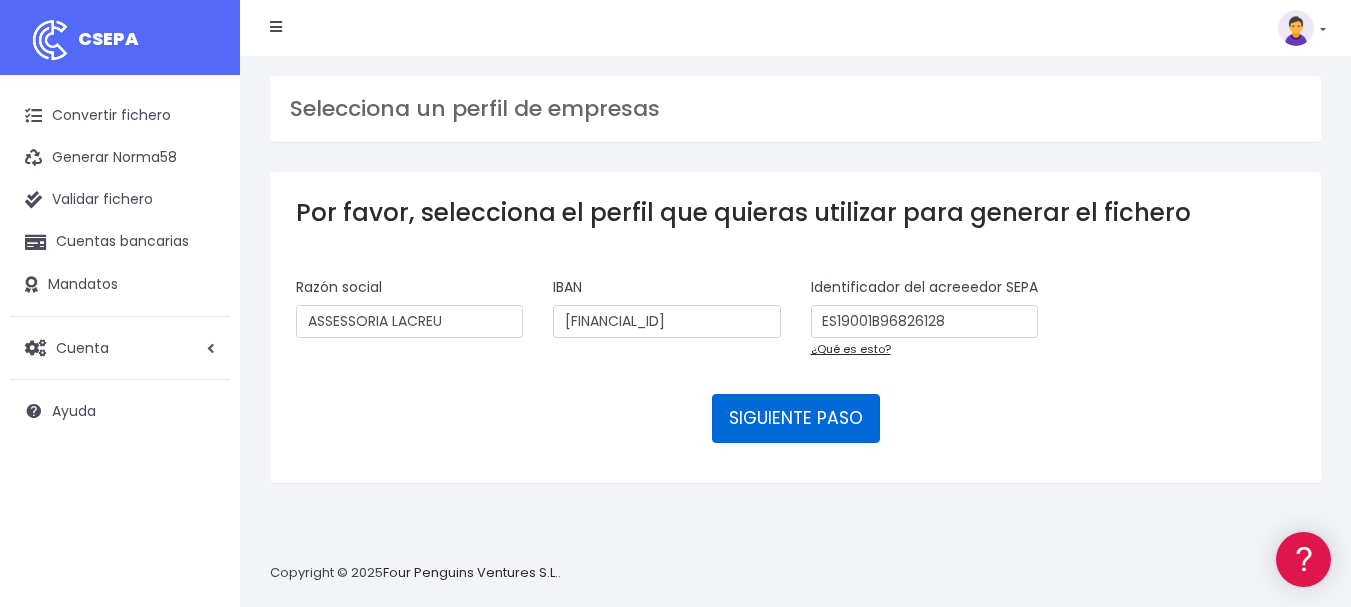 click on "SIGUIENTE PASO" at bounding box center [796, 418] 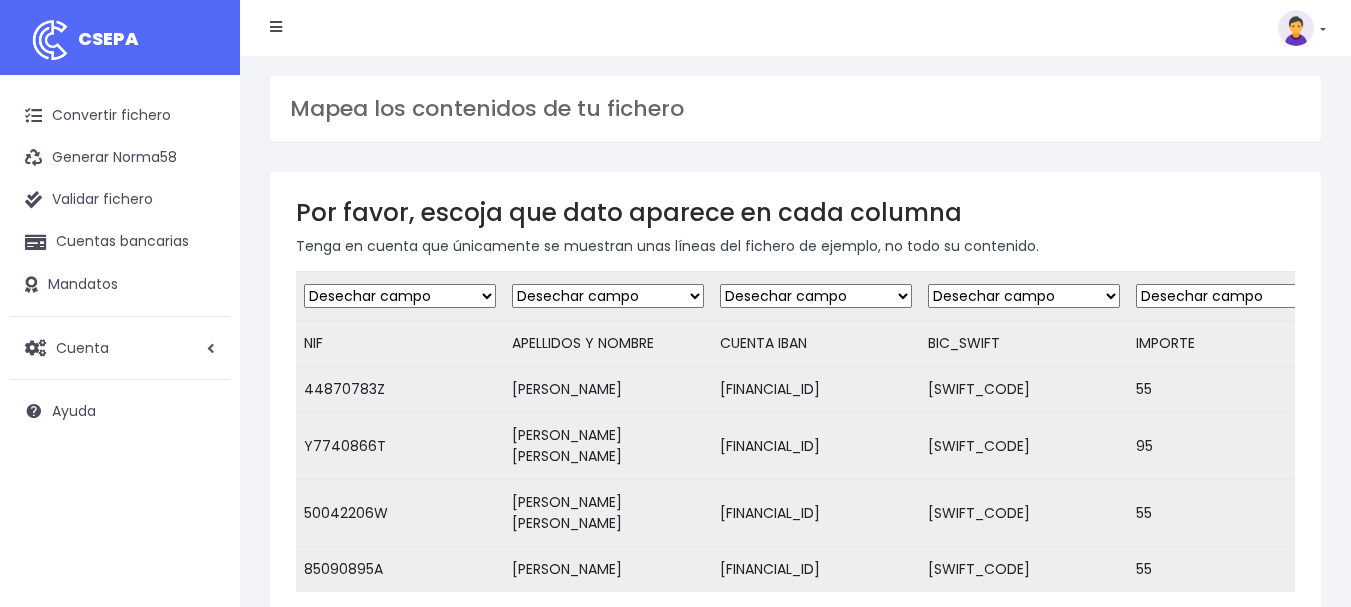 scroll, scrollTop: 0, scrollLeft: 0, axis: both 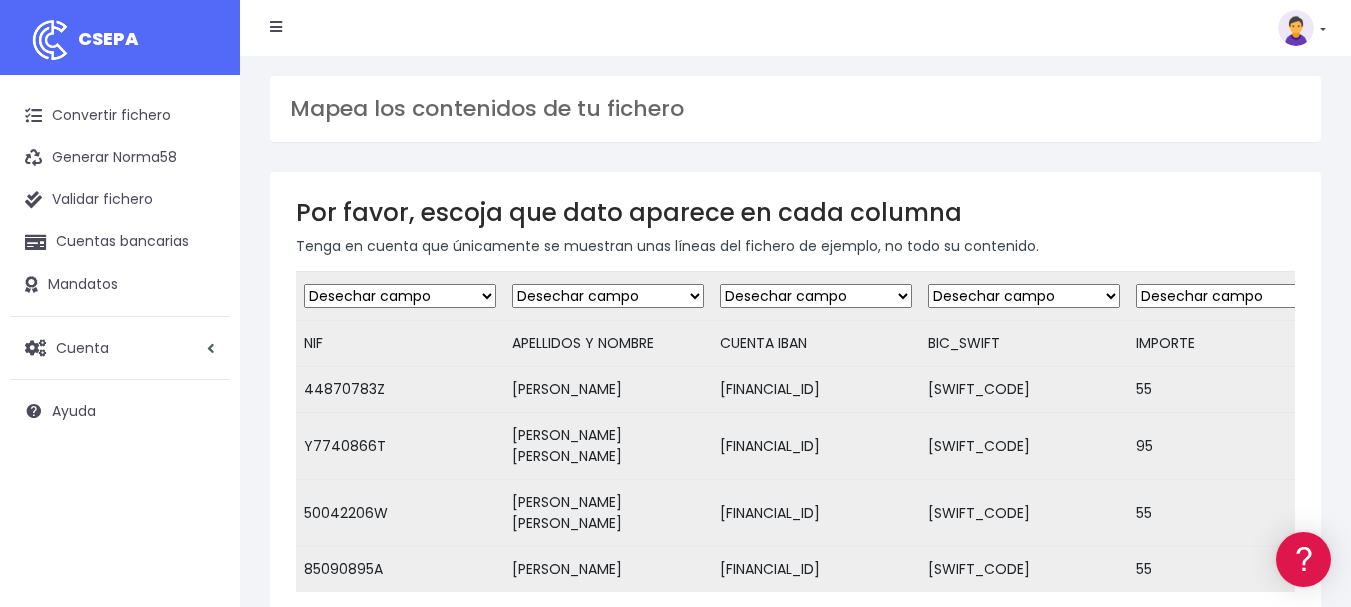 click on "Desechar campo
Cliente: nombre
Cliente: DNI
Cliente: Email
Cliente: Dirección
Cliente: referencia
Cuenta bancaria: BIC
Cuenta bancaria: IBAN
Cuenta bancaria: CC
Mandato: referencia
Mandato: fecha
Adeudo: referencia
Adeudo: importe
Adeudo: fecha de cargo
Adeudo: descripción" at bounding box center (400, 296) 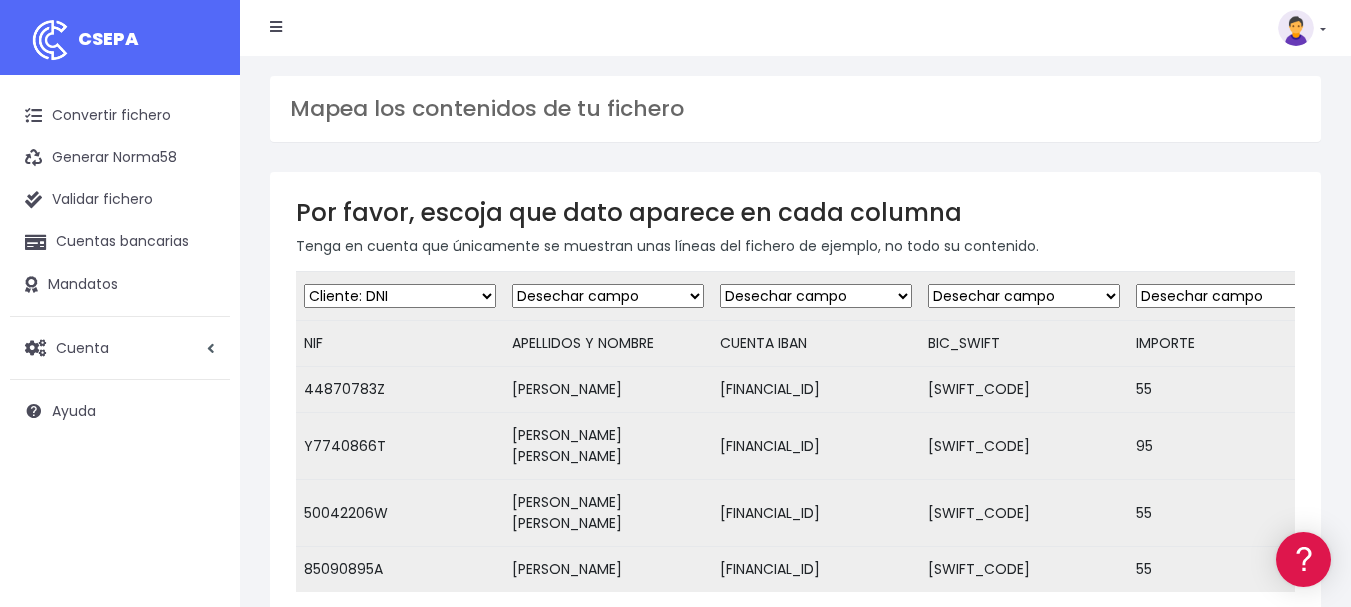 click on "Desechar campo
Cliente: nombre
Cliente: DNI
Cliente: Email
Cliente: Dirección
Cliente: referencia
Cuenta bancaria: BIC
Cuenta bancaria: IBAN
Cuenta bancaria: CC
Mandato: referencia
Mandato: fecha
Adeudo: referencia
Adeudo: importe
Adeudo: fecha de cargo
Adeudo: descripción" at bounding box center [400, 296] 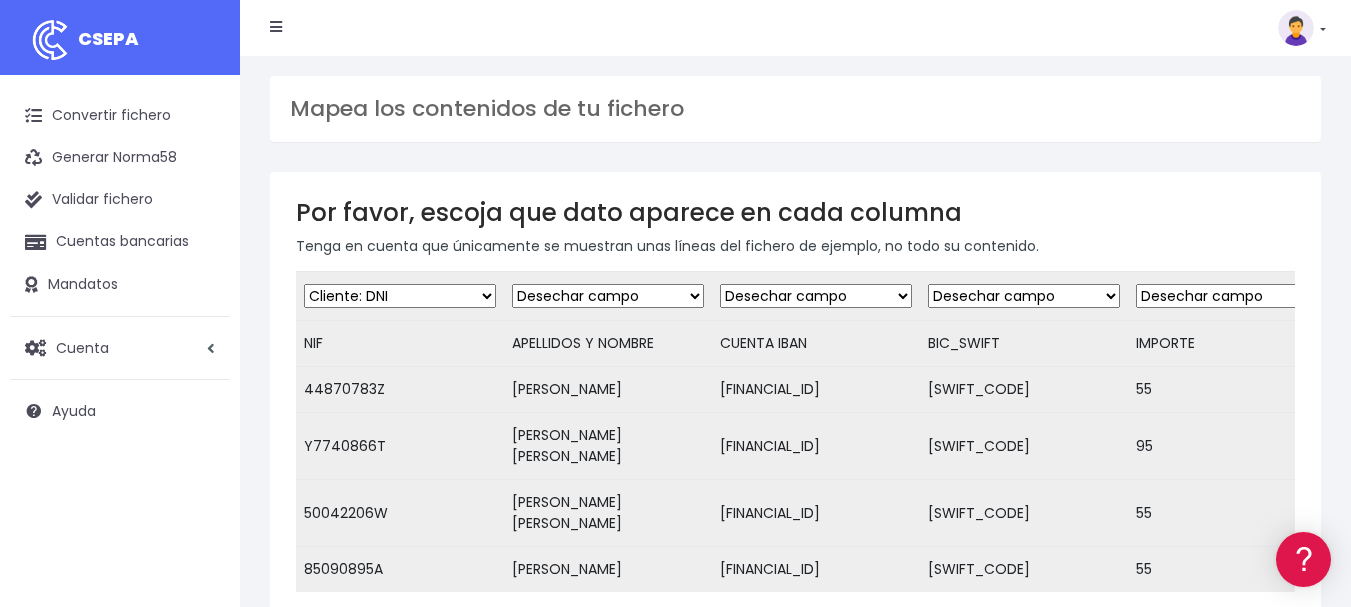select on "debtor" 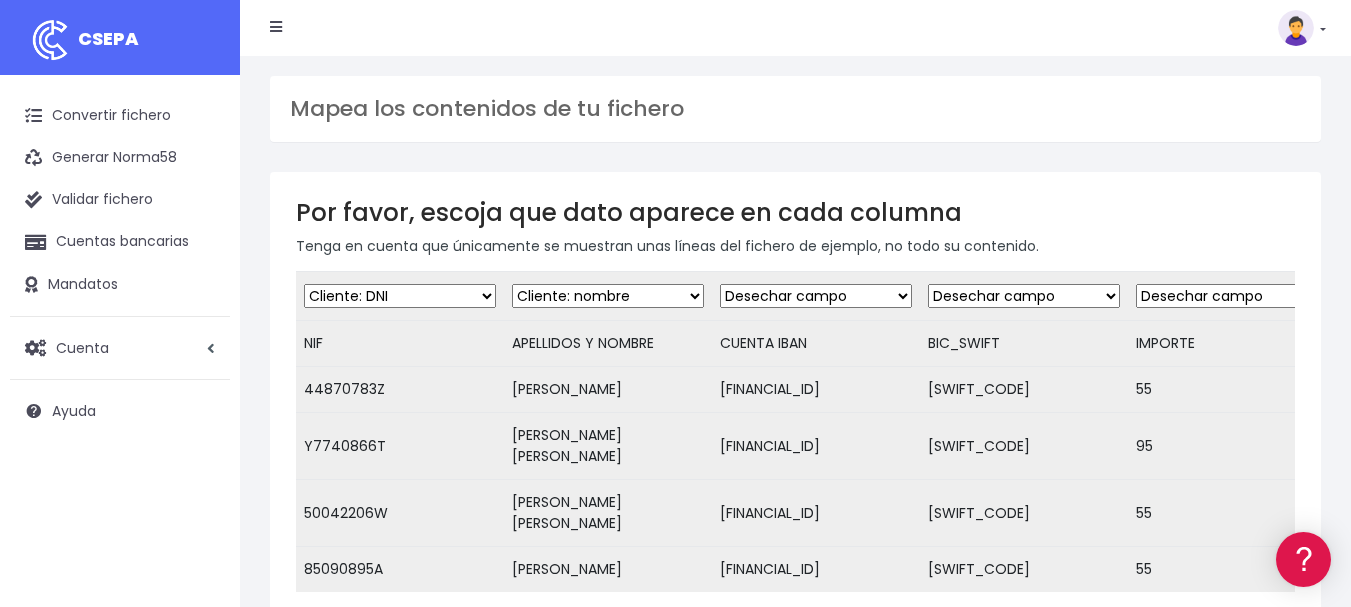 click on "Desechar campo
Cliente: nombre
Cliente: DNI
Cliente: Email
Cliente: Dirección
Cliente: referencia
Cuenta bancaria: BIC
Cuenta bancaria: IBAN
Cuenta bancaria: CC
Mandato: referencia
Mandato: fecha
Adeudo: referencia
Adeudo: importe
Adeudo: fecha de cargo
Adeudo: descripción" at bounding box center (608, 296) 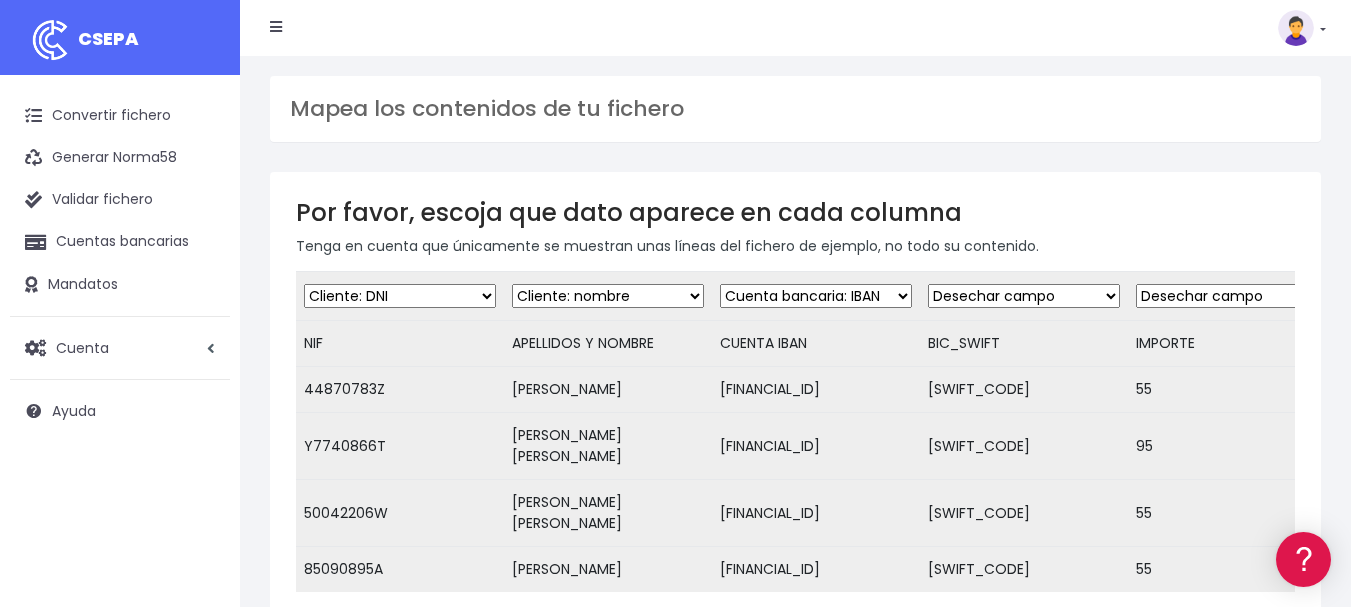 click on "Desechar campo
Cliente: nombre
Cliente: DNI
Cliente: Email
Cliente: Dirección
Cliente: referencia
Cuenta bancaria: BIC
Cuenta bancaria: IBAN
Cuenta bancaria: CC
Mandato: referencia
Mandato: fecha
Adeudo: referencia
Adeudo: importe
Adeudo: fecha de cargo
Adeudo: descripción" at bounding box center (816, 296) 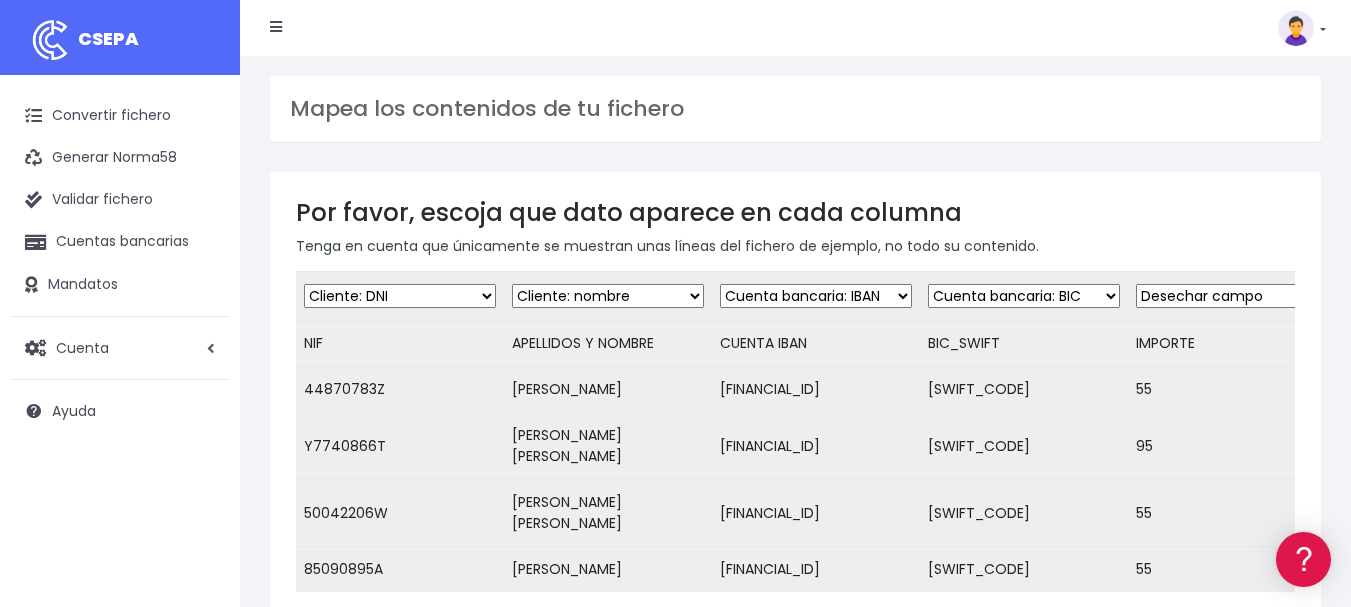 click on "Desechar campo
Cliente: nombre
Cliente: DNI
Cliente: Email
Cliente: Dirección
Cliente: referencia
Cuenta bancaria: BIC
Cuenta bancaria: IBAN
Cuenta bancaria: CC
Mandato: referencia
Mandato: fecha
Adeudo: referencia
Adeudo: importe
Adeudo: fecha de cargo
Adeudo: descripción" at bounding box center [1024, 296] 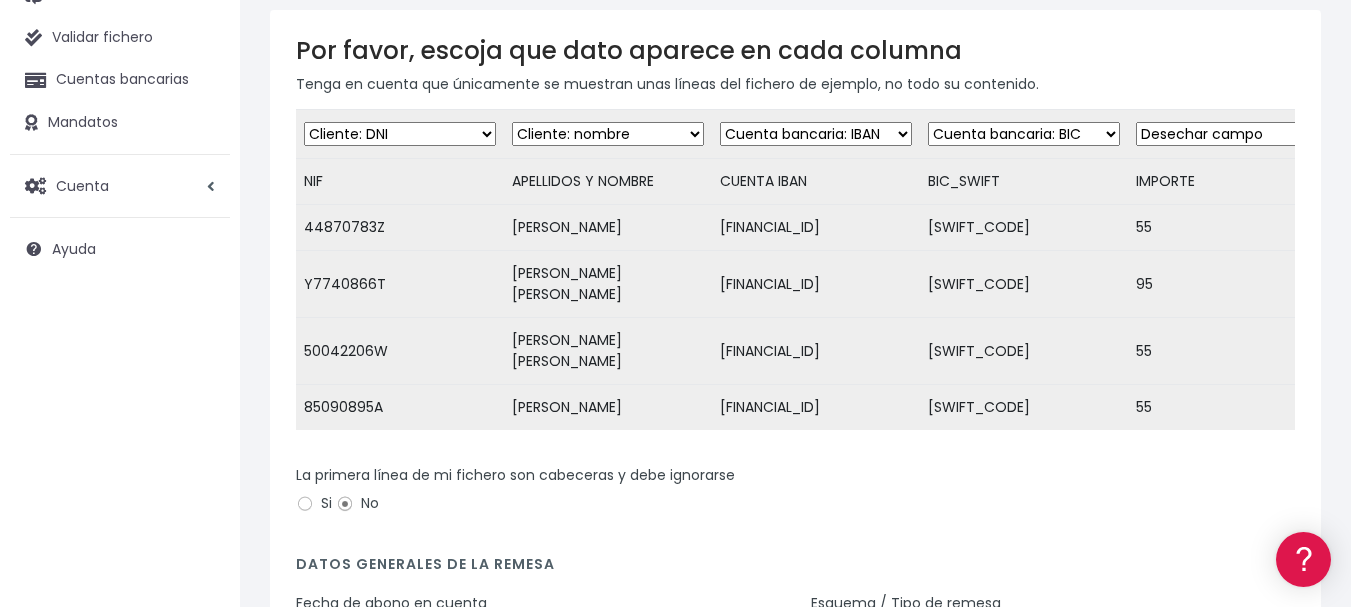 scroll, scrollTop: 163, scrollLeft: 0, axis: vertical 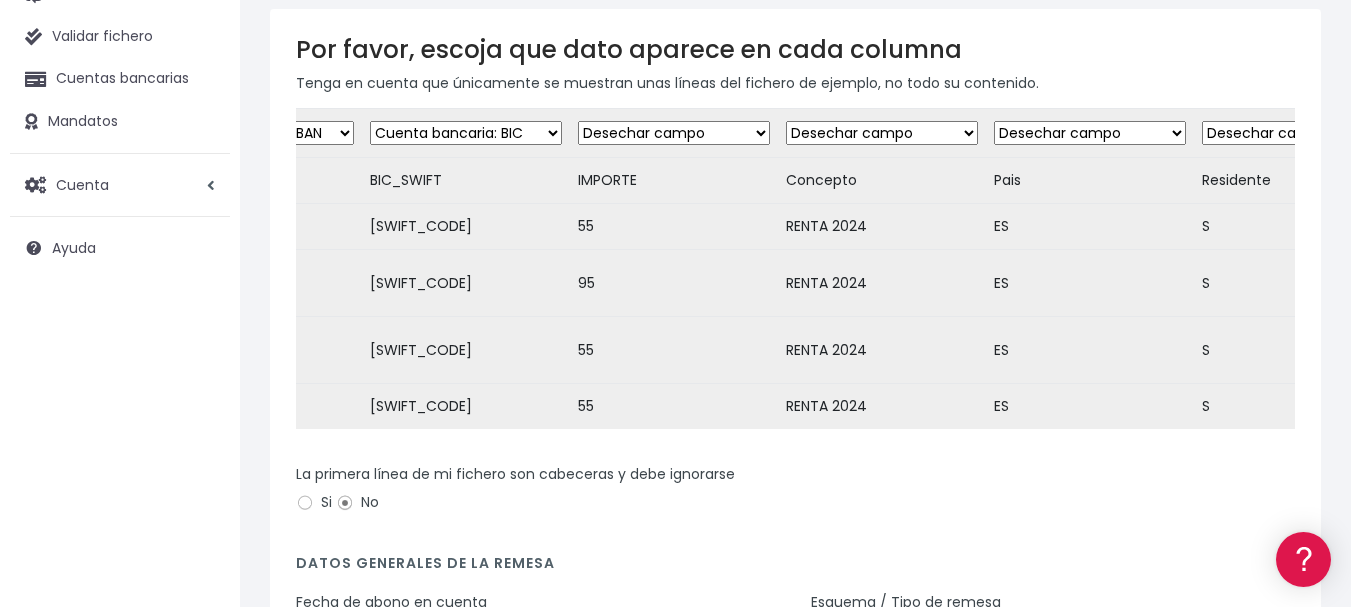 click on "Desechar campo
Cliente: nombre
Cliente: DNI
Cliente: Email
Cliente: Dirección
Cliente: referencia
Cuenta bancaria: BIC
Cuenta bancaria: IBAN
Cuenta bancaria: CC
Mandato: referencia
Mandato: fecha
Adeudo: referencia
Adeudo: importe
Adeudo: fecha de cargo
Adeudo: descripción" at bounding box center [674, 133] 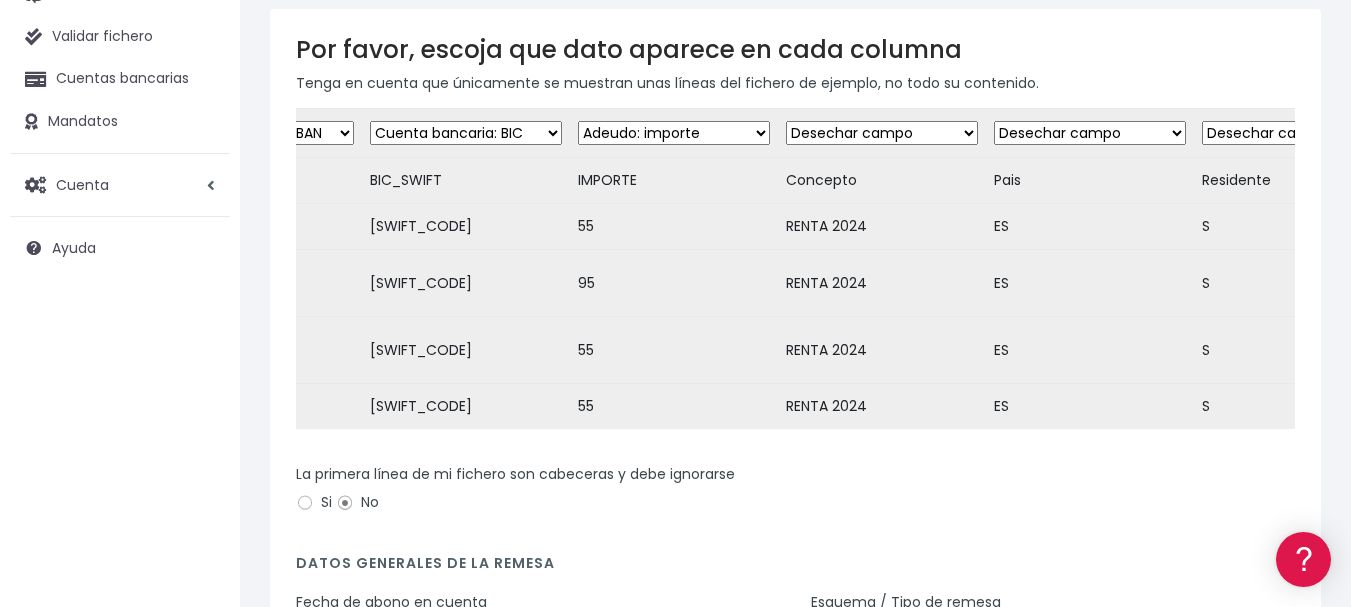 click on "Desechar campo
Cliente: nombre
Cliente: DNI
Cliente: Email
Cliente: Dirección
Cliente: referencia
Cuenta bancaria: BIC
Cuenta bancaria: IBAN
Cuenta bancaria: CC
Mandato: referencia
Mandato: fecha
Adeudo: referencia
Adeudo: importe
Adeudo: fecha de cargo
Adeudo: descripción" at bounding box center (674, 133) 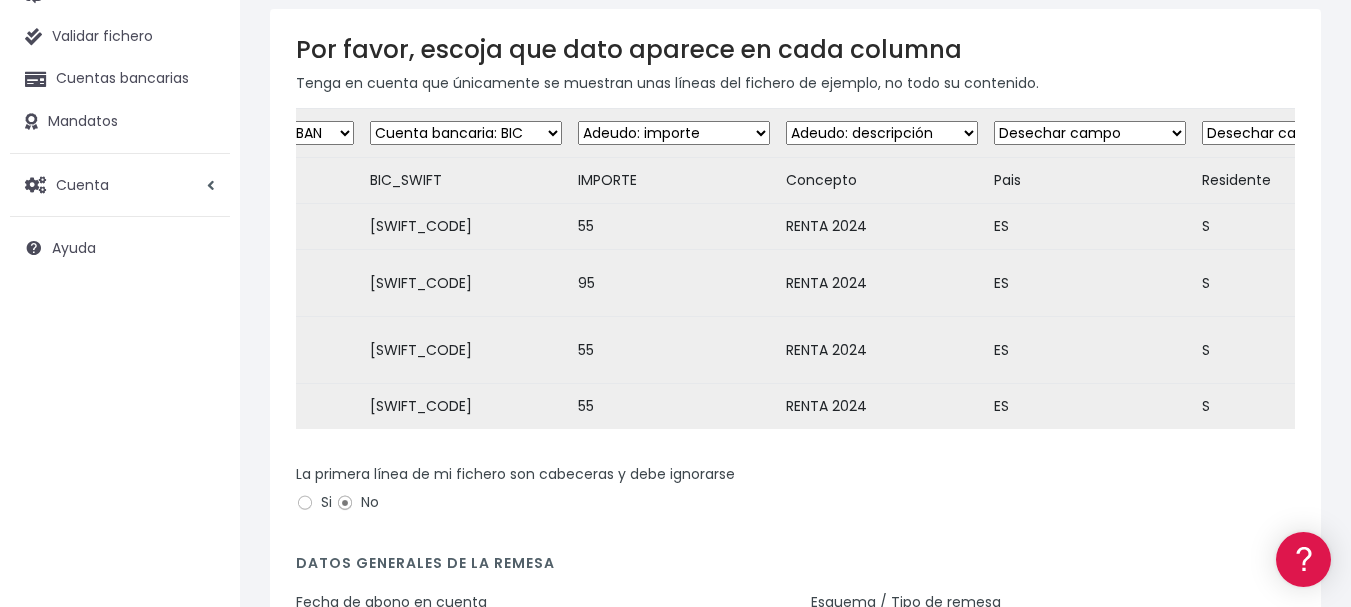click on "Desechar campo
Cliente: nombre
Cliente: DNI
Cliente: Email
Cliente: Dirección
Cliente: referencia
Cuenta bancaria: BIC
Cuenta bancaria: IBAN
Cuenta bancaria: CC
Mandato: referencia
Mandato: fecha
Adeudo: referencia
Adeudo: importe
Adeudo: fecha de cargo
Adeudo: descripción" at bounding box center (882, 133) 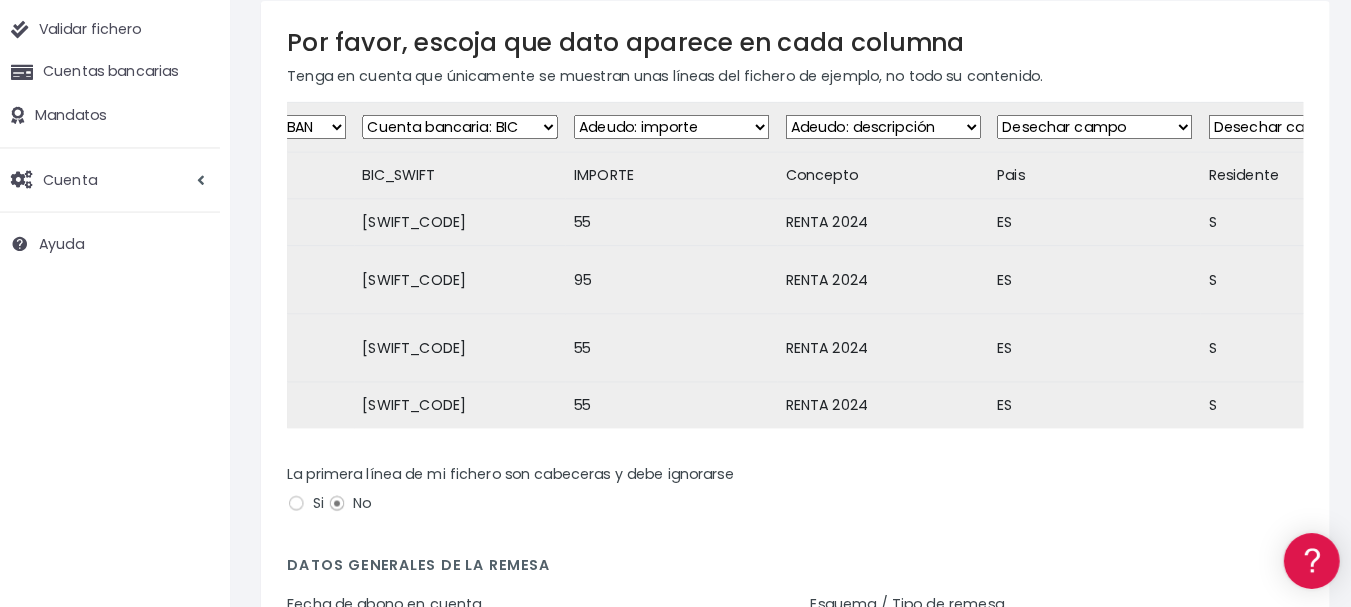 scroll, scrollTop: 0, scrollLeft: 557, axis: horizontal 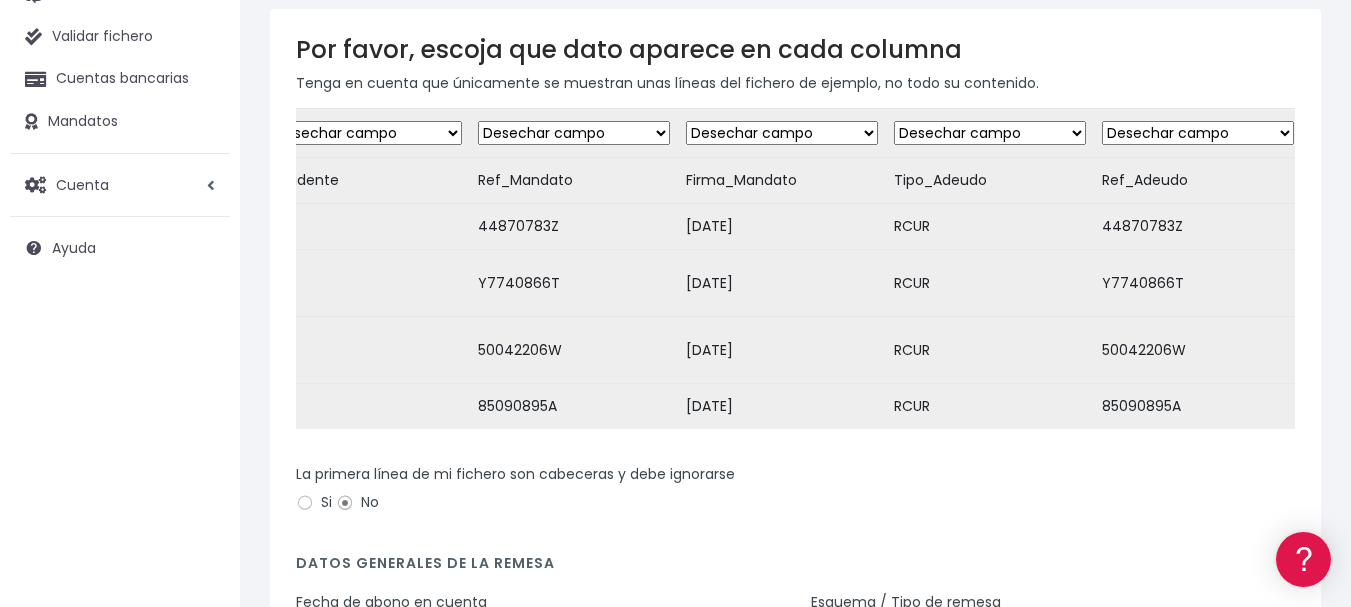 click on "Desechar campo
Cliente: nombre
Cliente: DNI
Cliente: Email
Cliente: Dirección
Cliente: referencia
Cuenta bancaria: BIC
Cuenta bancaria: IBAN
Cuenta bancaria: CC
Mandato: referencia
Mandato: fecha
Adeudo: referencia
Adeudo: importe
Adeudo: fecha de cargo
Adeudo: descripción" at bounding box center [574, 133] 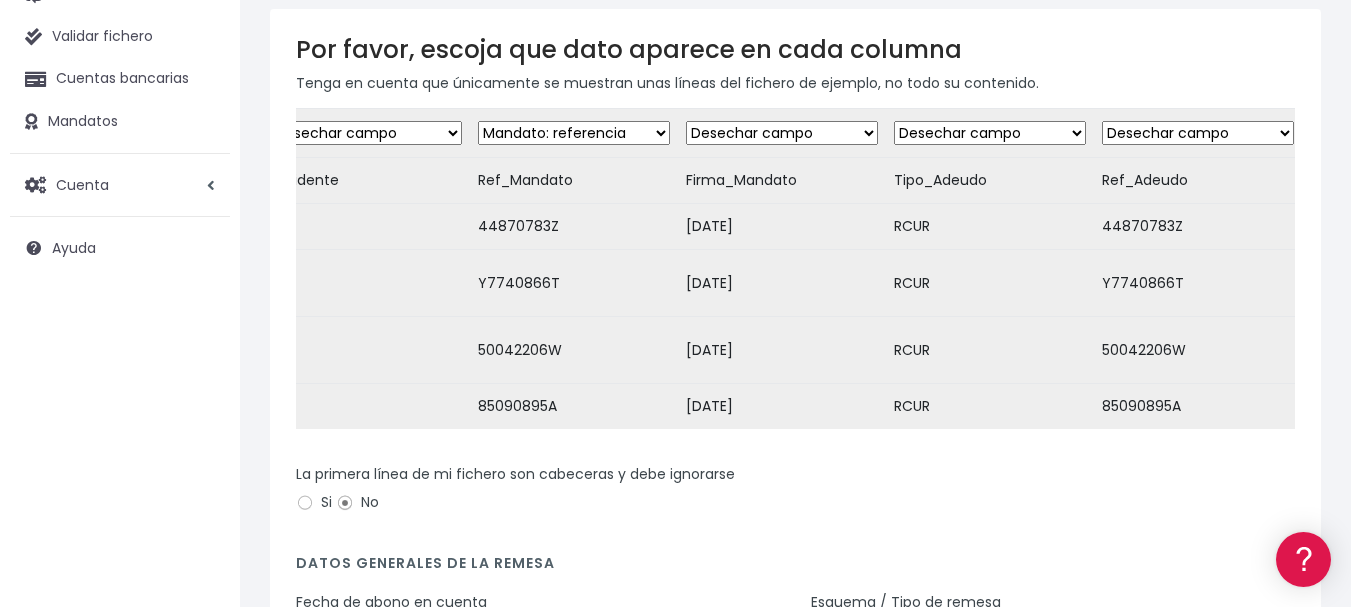 click on "Desechar campo
Cliente: nombre
Cliente: DNI
Cliente: Email
Cliente: Dirección
Cliente: referencia
Cuenta bancaria: BIC
Cuenta bancaria: IBAN
Cuenta bancaria: CC
Mandato: referencia
Mandato: fecha
Adeudo: referencia
Adeudo: importe
Adeudo: fecha de cargo
Adeudo: descripción" at bounding box center [574, 133] 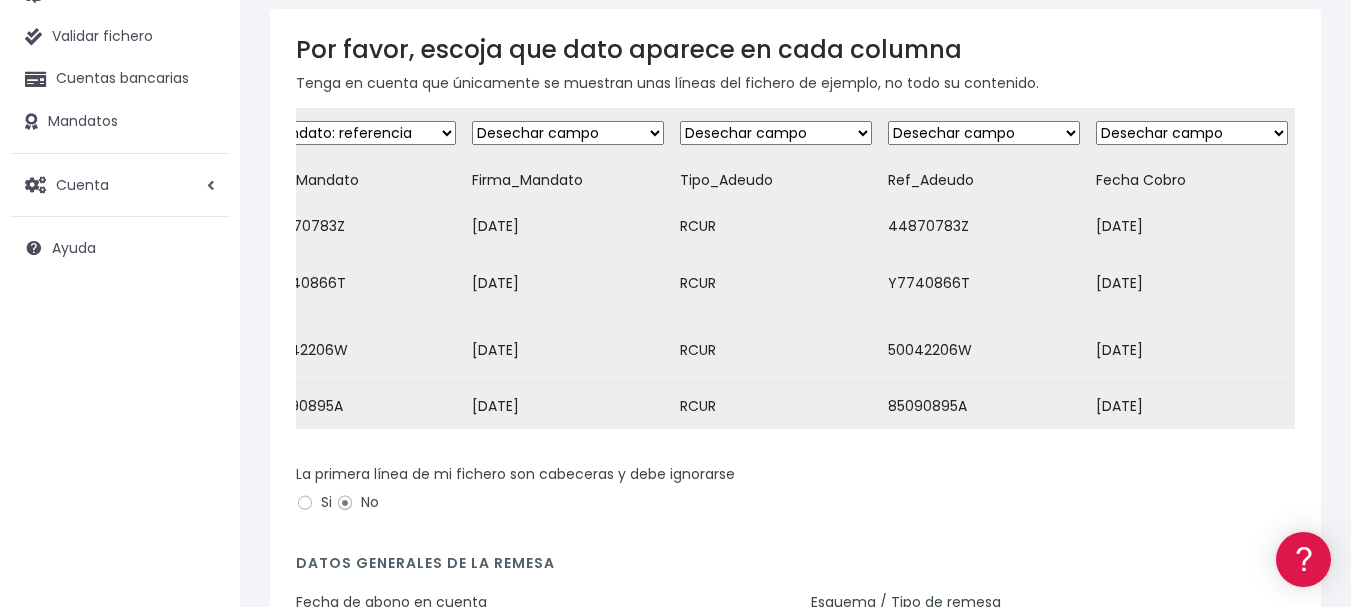 scroll, scrollTop: 0, scrollLeft: 1716, axis: horizontal 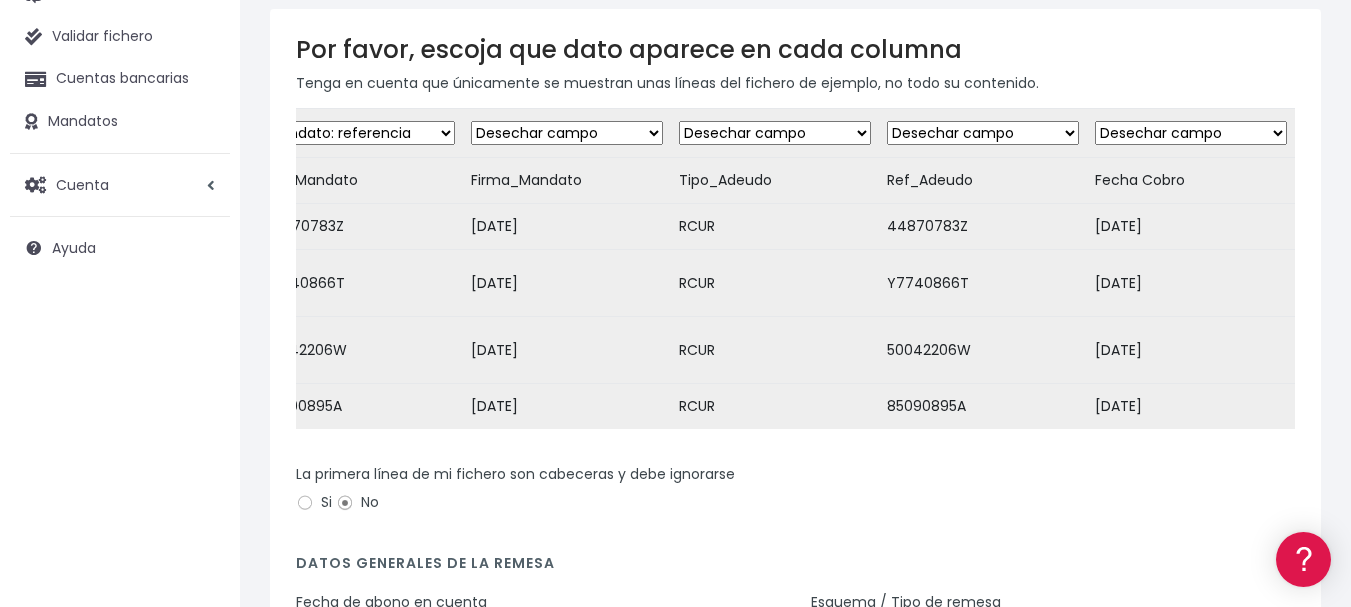 click on "Desechar campo
Cliente: nombre
Cliente: DNI
Cliente: Email
Cliente: Dirección
Cliente: referencia
Cuenta bancaria: BIC
Cuenta bancaria: IBAN
Cuenta bancaria: CC
Mandato: referencia
Mandato: fecha
Adeudo: referencia
Adeudo: importe
Adeudo: fecha de cargo
Adeudo: descripción" at bounding box center [775, 133] 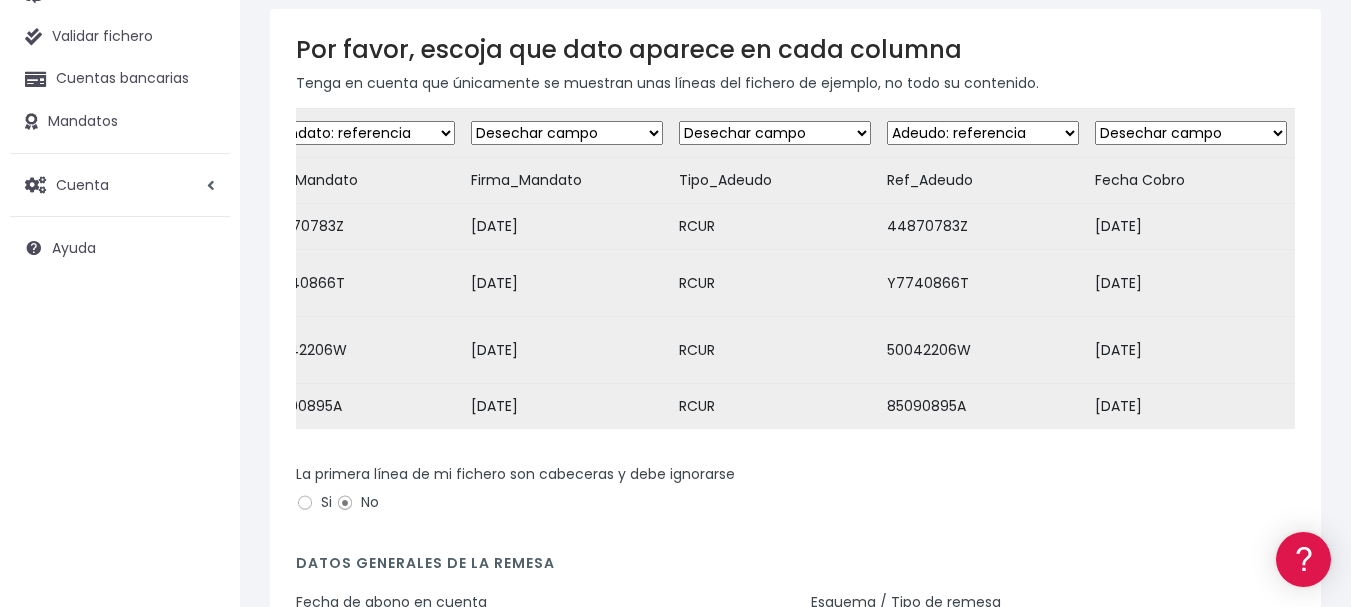 click on "Desechar campo
Cliente: nombre
Cliente: DNI
Cliente: Email
Cliente: Dirección
Cliente: referencia
Cuenta bancaria: BIC
Cuenta bancaria: IBAN
Cuenta bancaria: CC
Mandato: referencia
Mandato: fecha
Adeudo: referencia
Adeudo: importe
Adeudo: fecha de cargo
Adeudo: descripción" at bounding box center (983, 133) 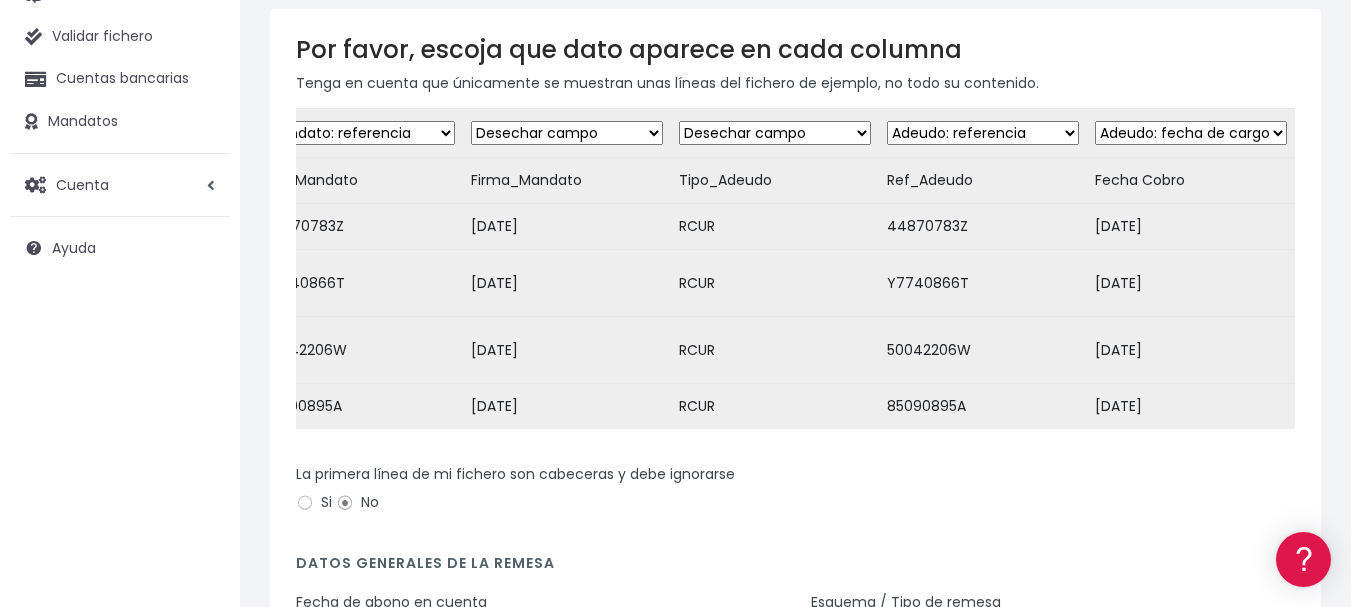 click on "Desechar campo
Cliente: nombre
Cliente: DNI
Cliente: Email
Cliente: Dirección
Cliente: referencia
Cuenta bancaria: BIC
Cuenta bancaria: IBAN
Cuenta bancaria: CC
Mandato: referencia
Mandato: fecha
Adeudo: referencia
Adeudo: importe
Adeudo: fecha de cargo
Adeudo: descripción" at bounding box center [1191, 133] 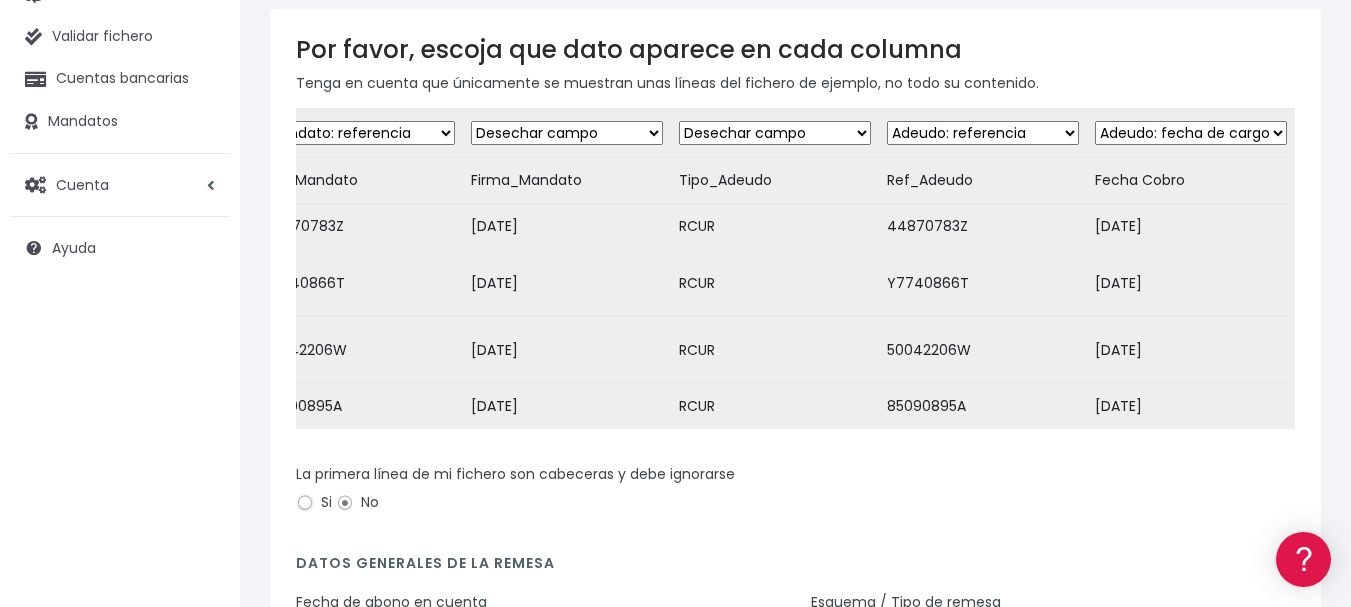 click on "Si" at bounding box center [305, 503] 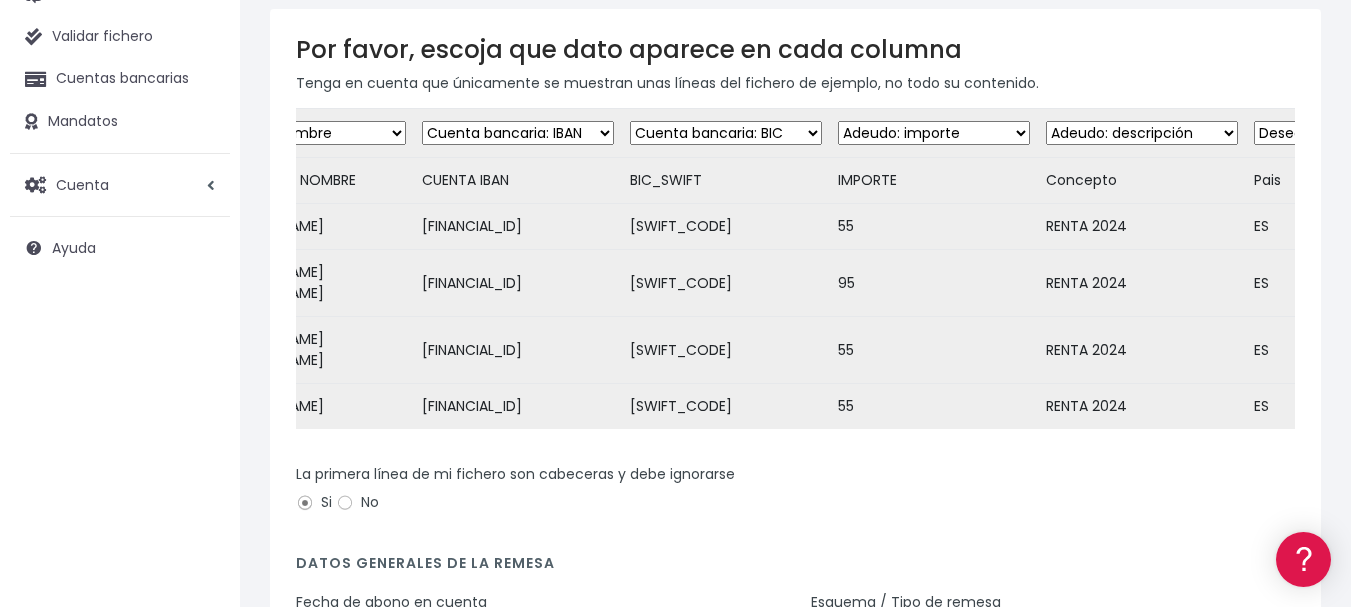 scroll, scrollTop: 0, scrollLeft: 0, axis: both 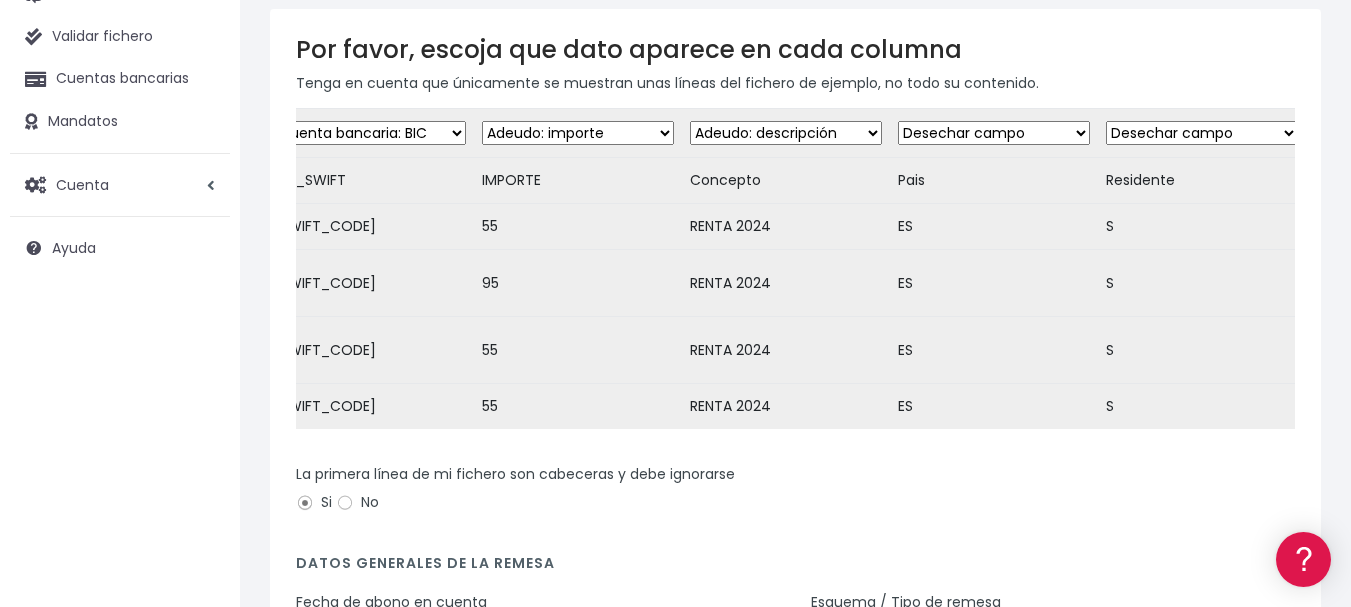 click on "Desechar campo
Cliente: nombre
Cliente: DNI
Cliente: Email
Cliente: Dirección
Cliente: referencia
Cuenta bancaria: BIC
Cuenta bancaria: IBAN
Cuenta bancaria: CC
Mandato: referencia
Mandato: fecha
Adeudo: referencia
Adeudo: importe
Adeudo: fecha de cargo
Adeudo: descripción" at bounding box center [786, 133] 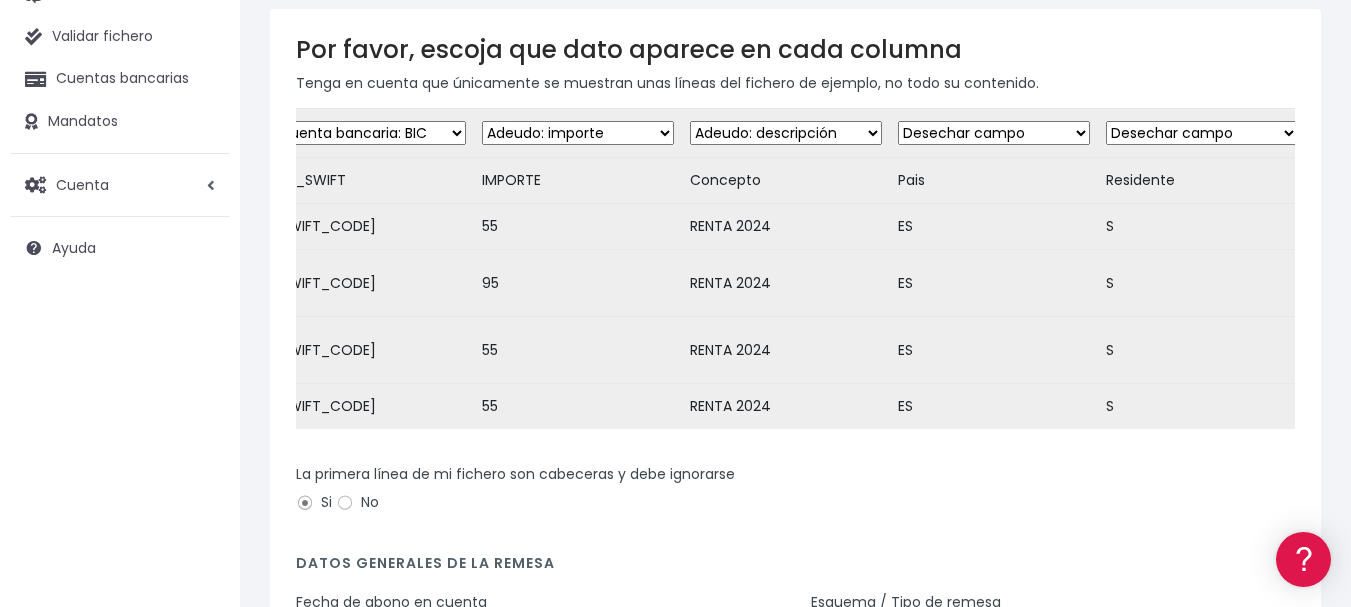 click on "Desechar campo
Cliente: nombre
Cliente: DNI
Cliente: Email
Cliente: Dirección
Cliente: referencia
Cuenta bancaria: BIC
Cuenta bancaria: IBAN
Cuenta bancaria: CC
Mandato: referencia
Mandato: fecha
Adeudo: referencia
Adeudo: importe
Adeudo: fecha de cargo
Adeudo: descripción" at bounding box center (786, 133) 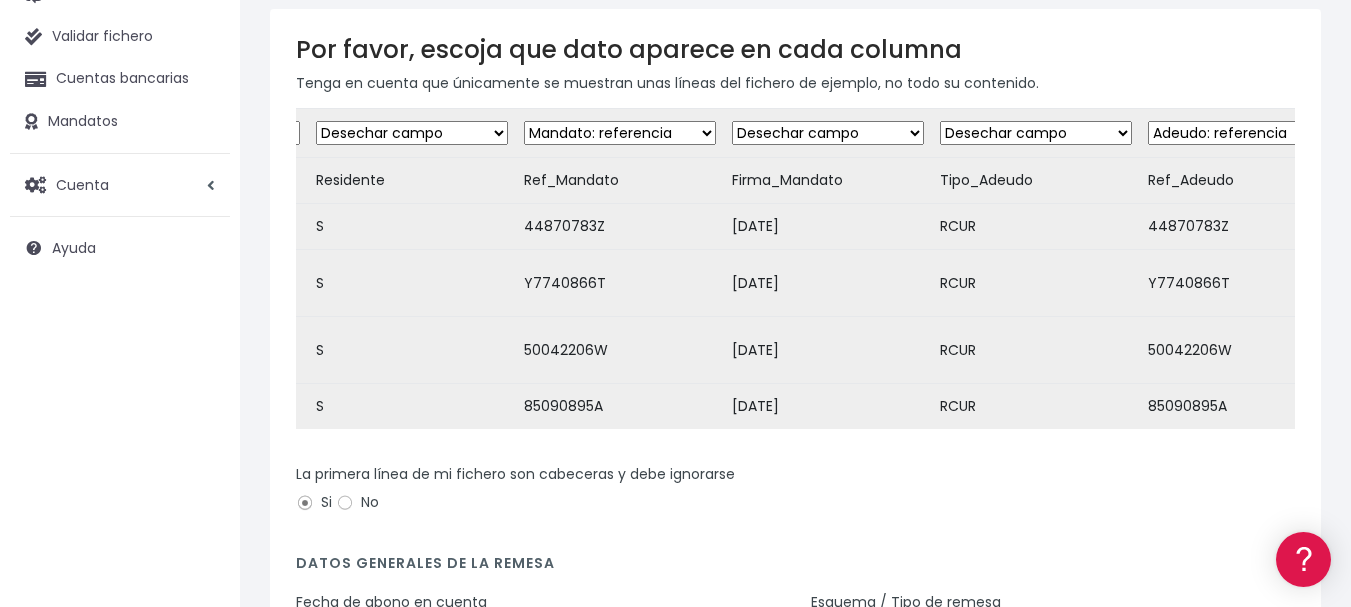 scroll, scrollTop: 0, scrollLeft: 1446, axis: horizontal 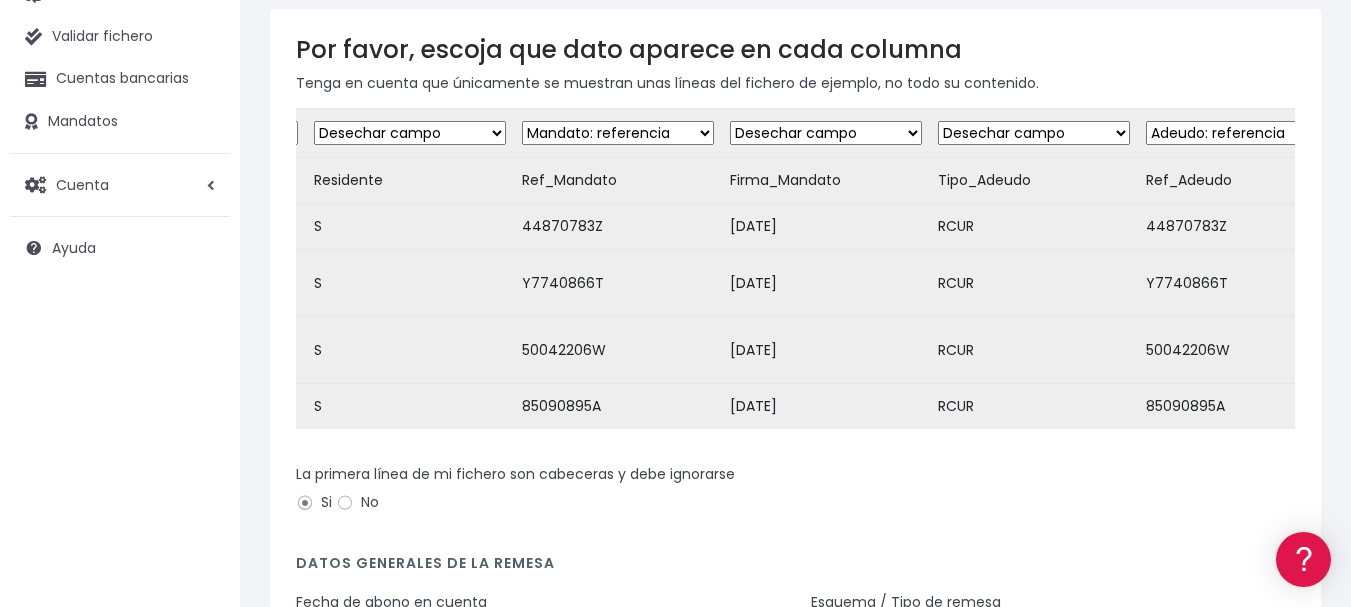 click on "Desechar campo
Cliente: nombre
Cliente: DNI
Cliente: Email
Cliente: Dirección
Cliente: referencia
Cuenta bancaria: BIC
Cuenta bancaria: IBAN
Cuenta bancaria: CC
Mandato: referencia
Mandato: fecha
Adeudo: referencia
Adeudo: importe
Adeudo: fecha de cargo
Adeudo: descripción" at bounding box center (826, 133) 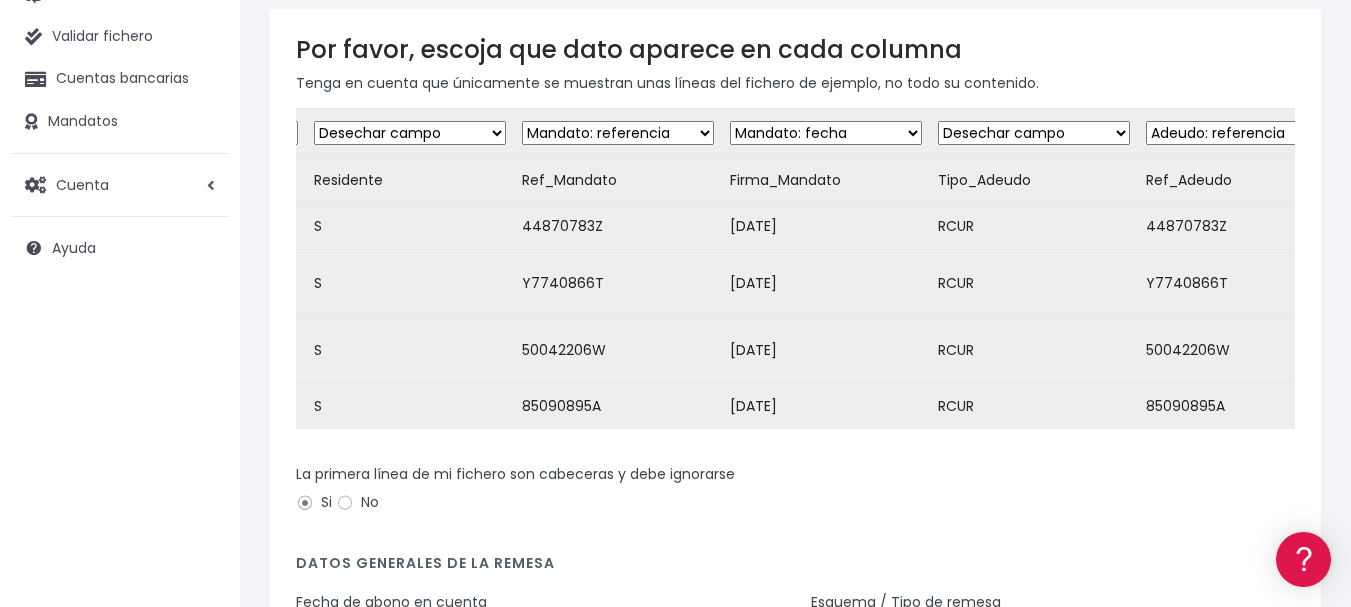 click on "Desechar campo
Cliente: nombre
Cliente: DNI
Cliente: Email
Cliente: Dirección
Cliente: referencia
Cuenta bancaria: BIC
Cuenta bancaria: IBAN
Cuenta bancaria: CC
Mandato: referencia
Mandato: fecha
Adeudo: referencia
Adeudo: importe
Adeudo: fecha de cargo
Adeudo: descripción" at bounding box center (826, 133) 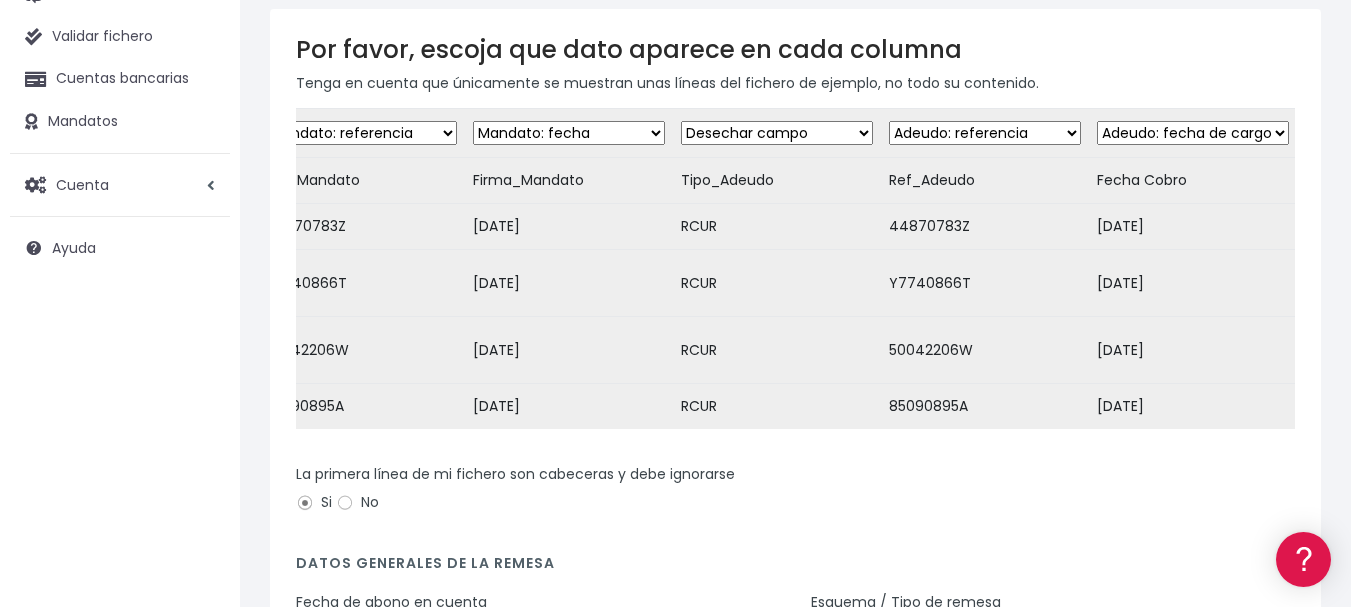 scroll, scrollTop: 0, scrollLeft: 1728, axis: horizontal 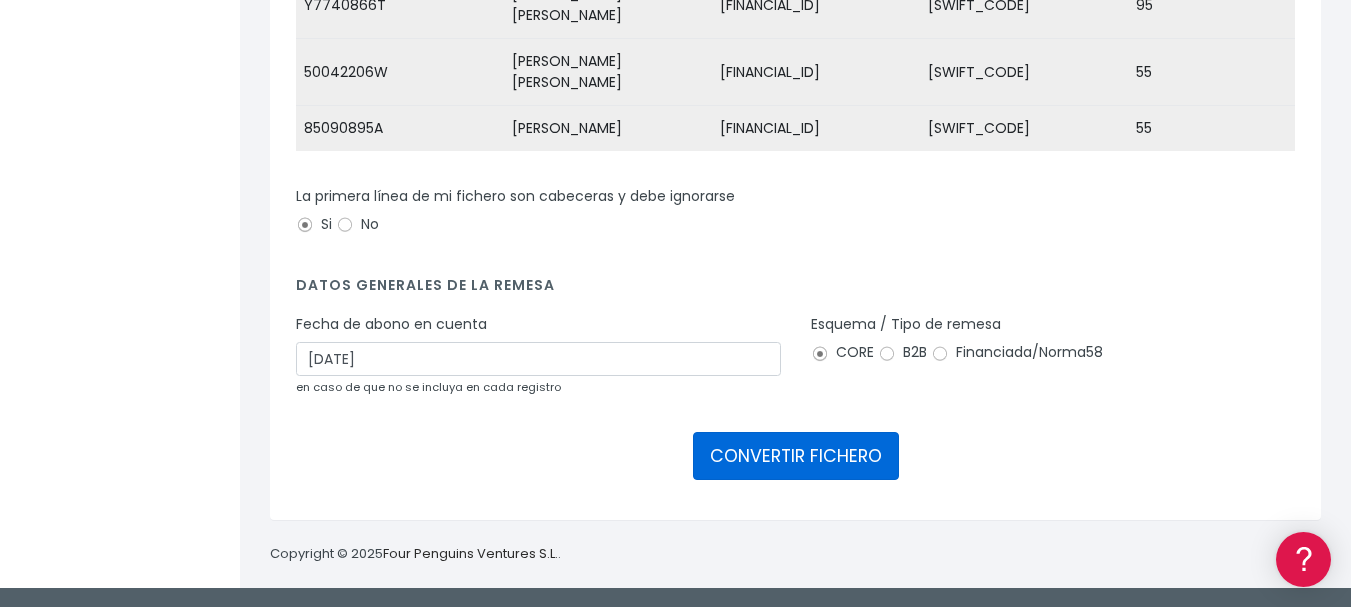 click on "CONVERTIR FICHERO" at bounding box center (796, 456) 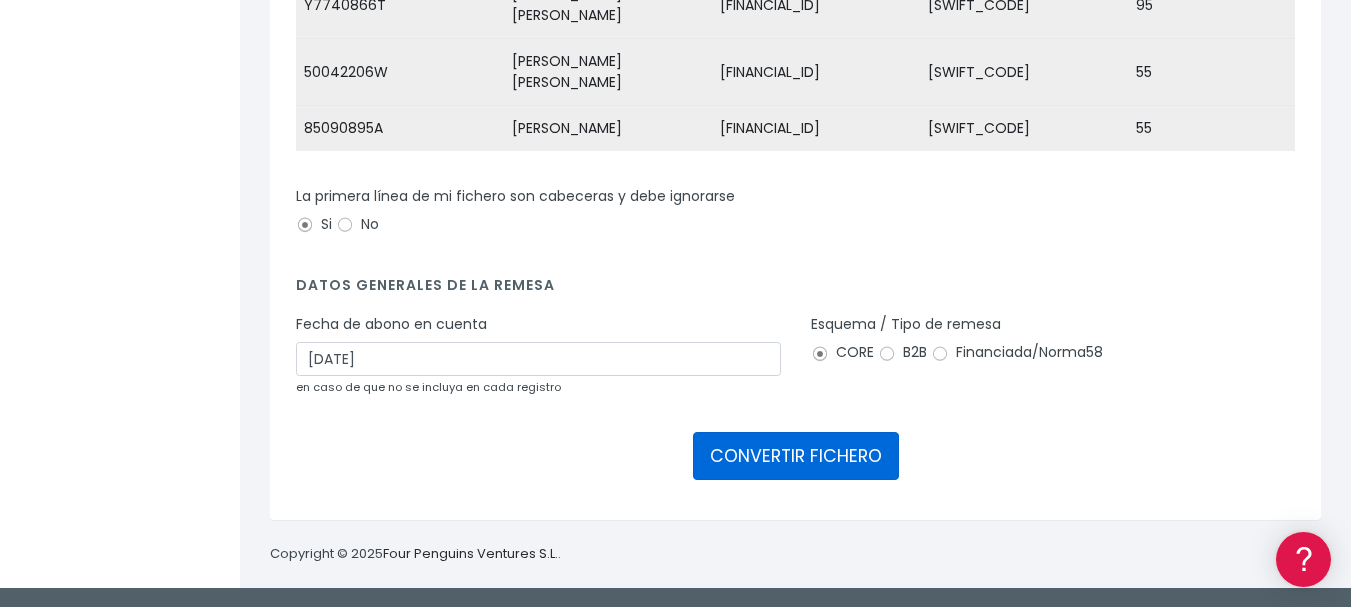 click on "CONVERTIR FICHERO" at bounding box center [796, 456] 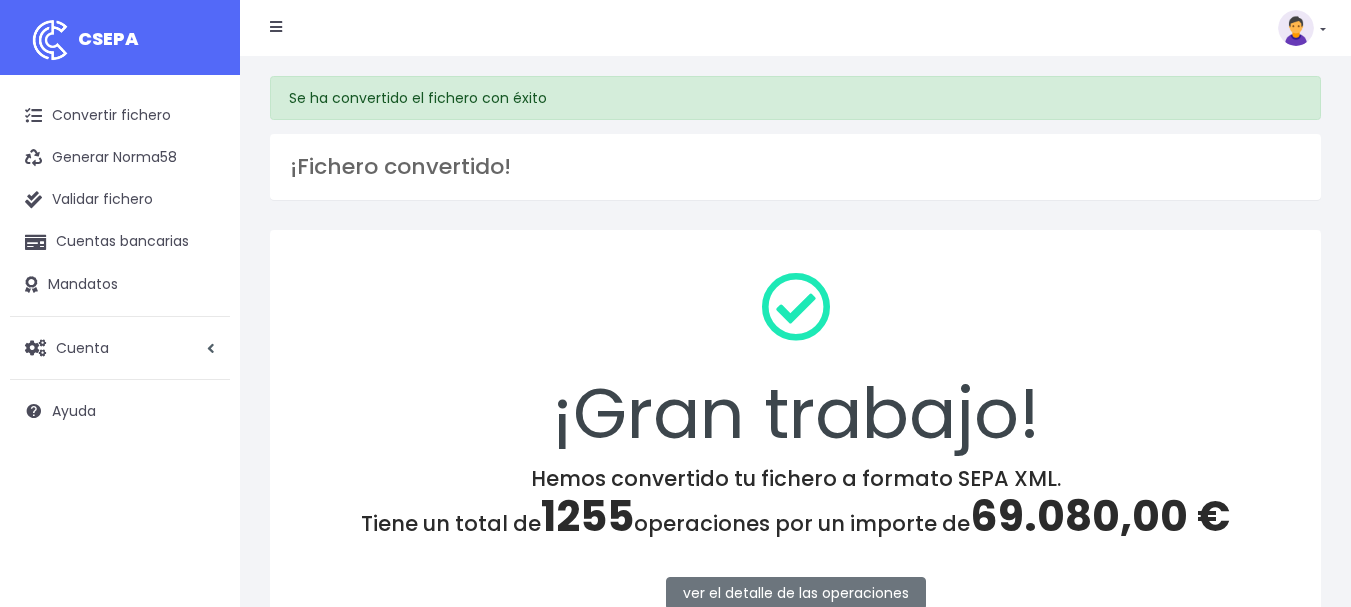 scroll, scrollTop: 0, scrollLeft: 0, axis: both 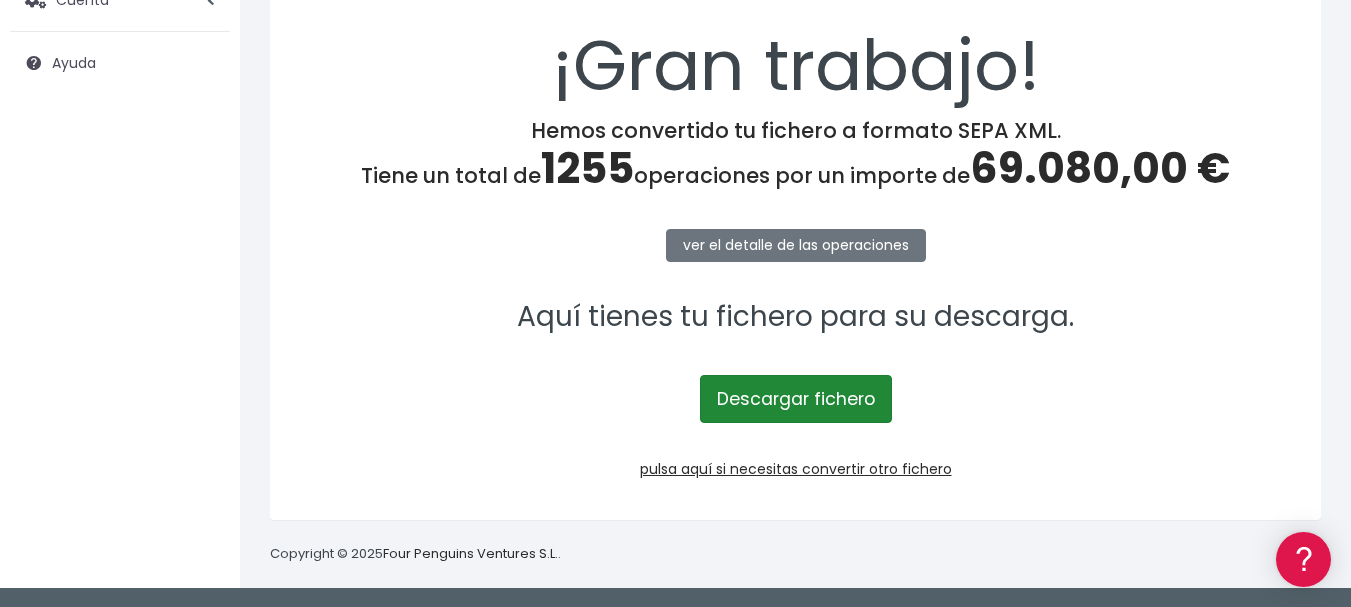 click on "Descargar fichero" at bounding box center [796, 399] 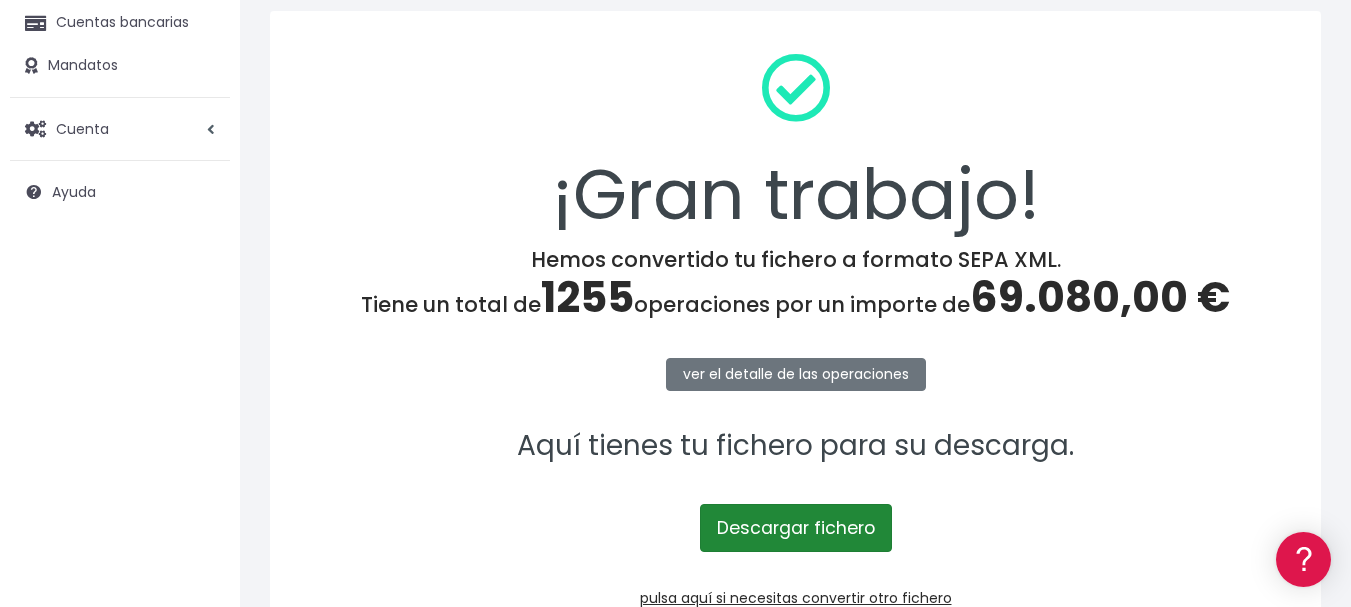 scroll, scrollTop: 220, scrollLeft: 0, axis: vertical 